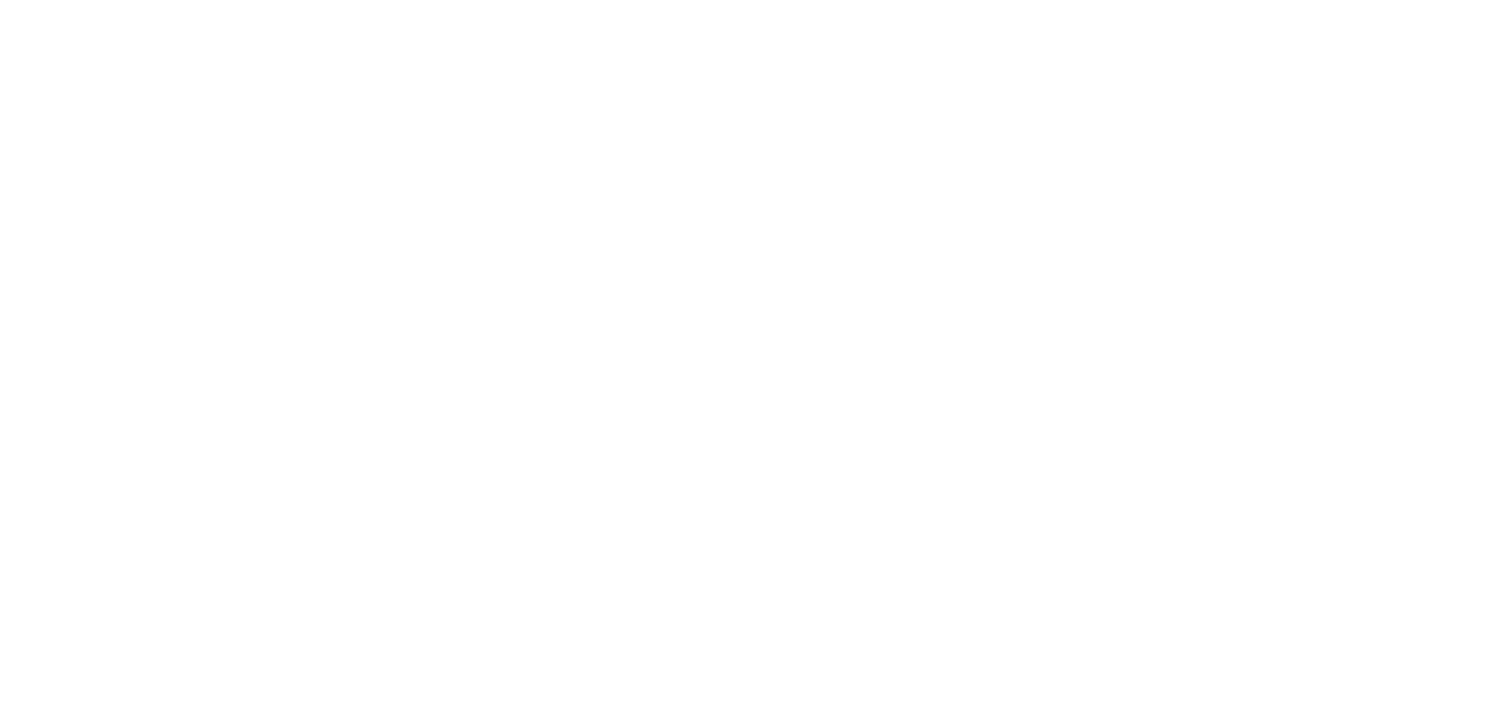 scroll, scrollTop: 0, scrollLeft: 0, axis: both 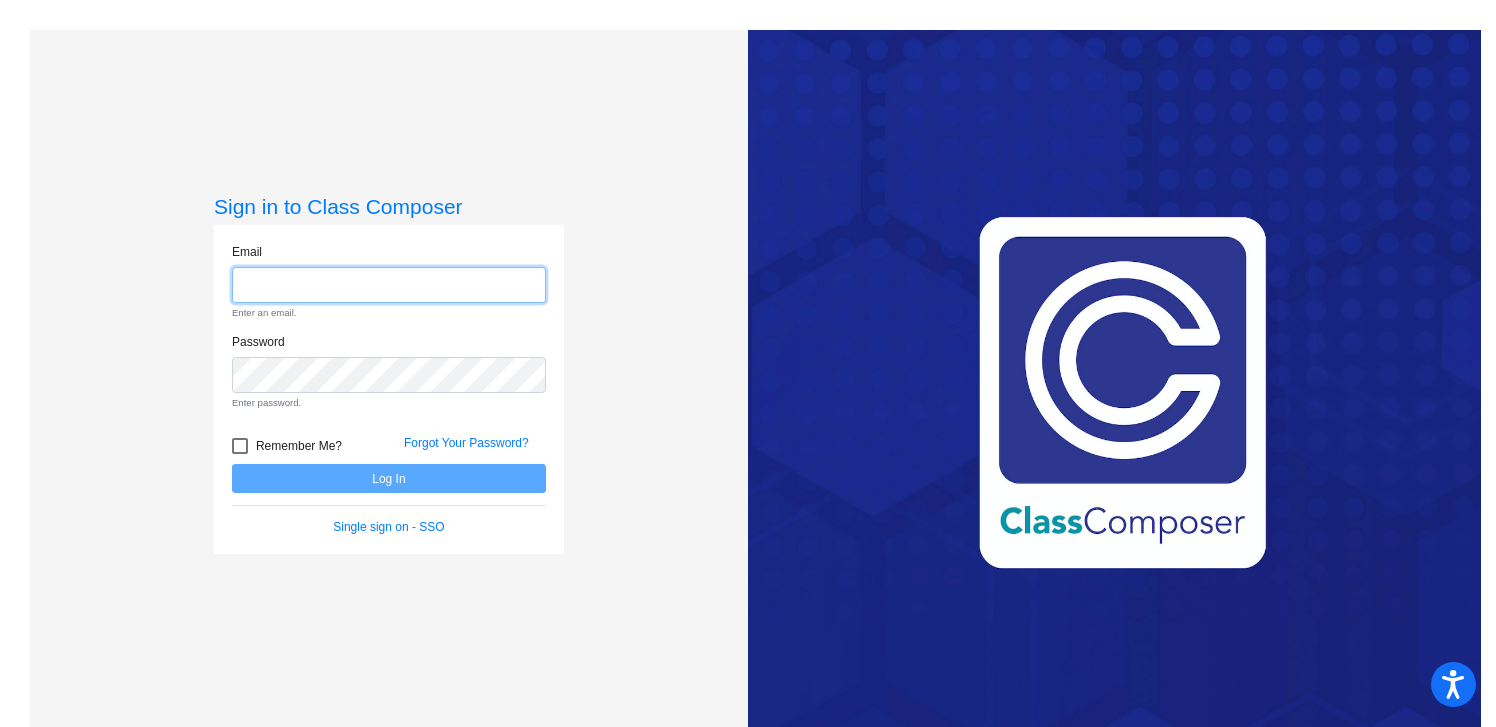 type on "[EMAIL_ADDRESS][DOMAIN_NAME]" 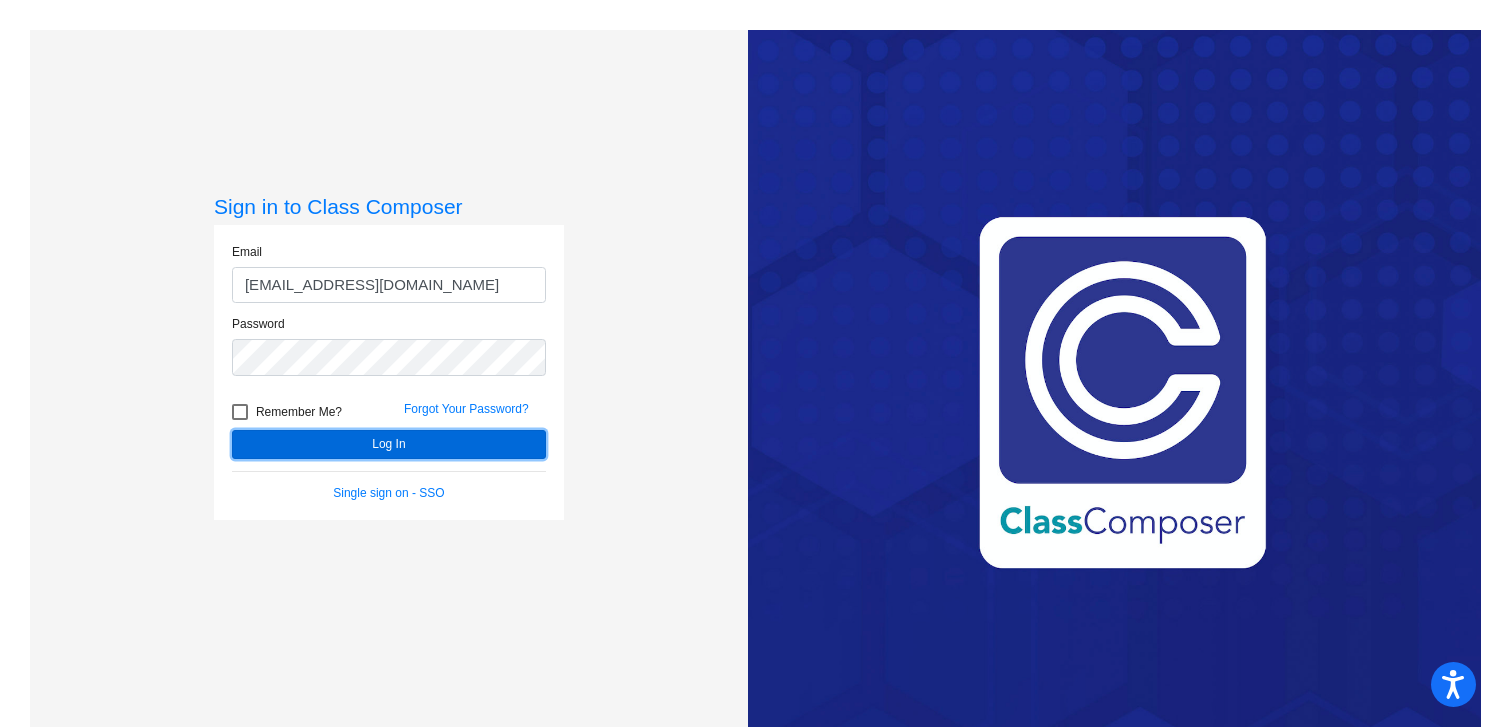 click on "Log In" 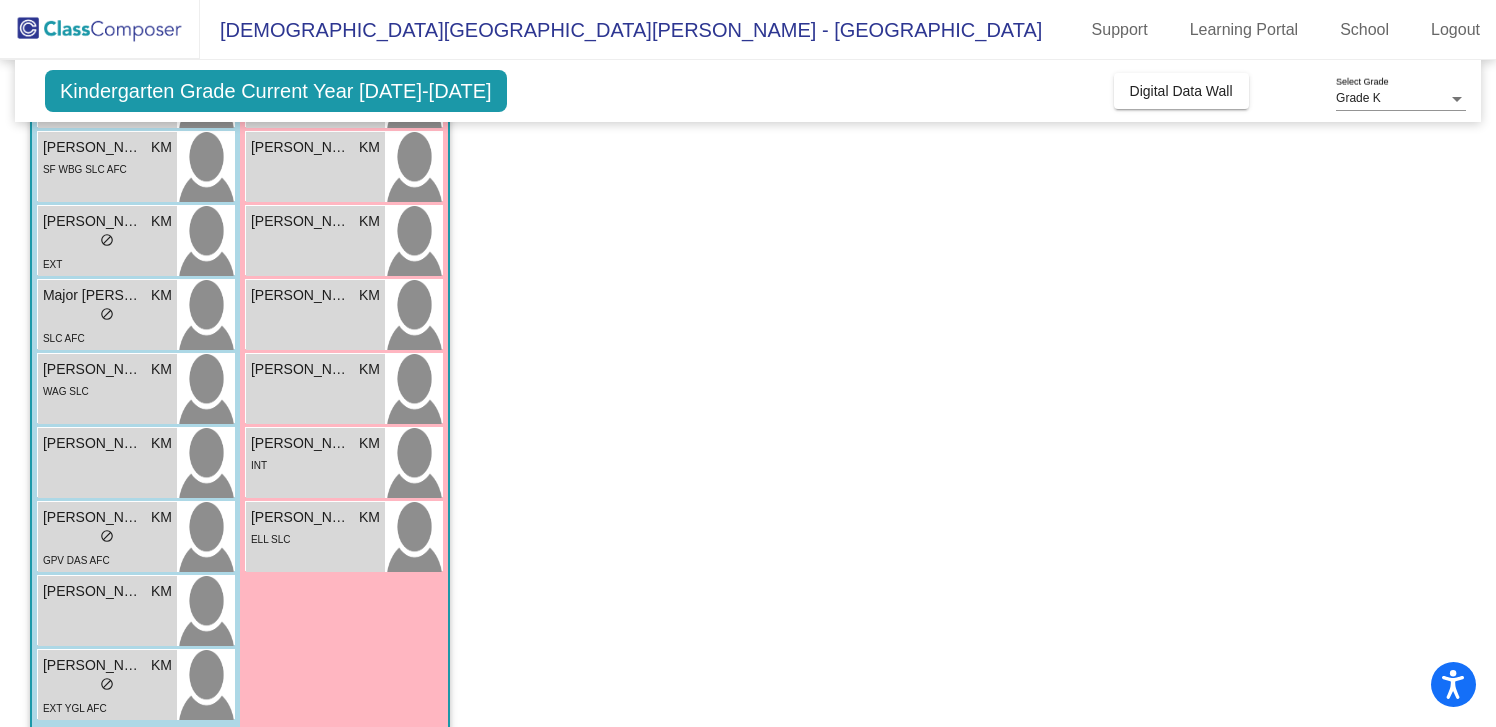 scroll, scrollTop: 587, scrollLeft: 0, axis: vertical 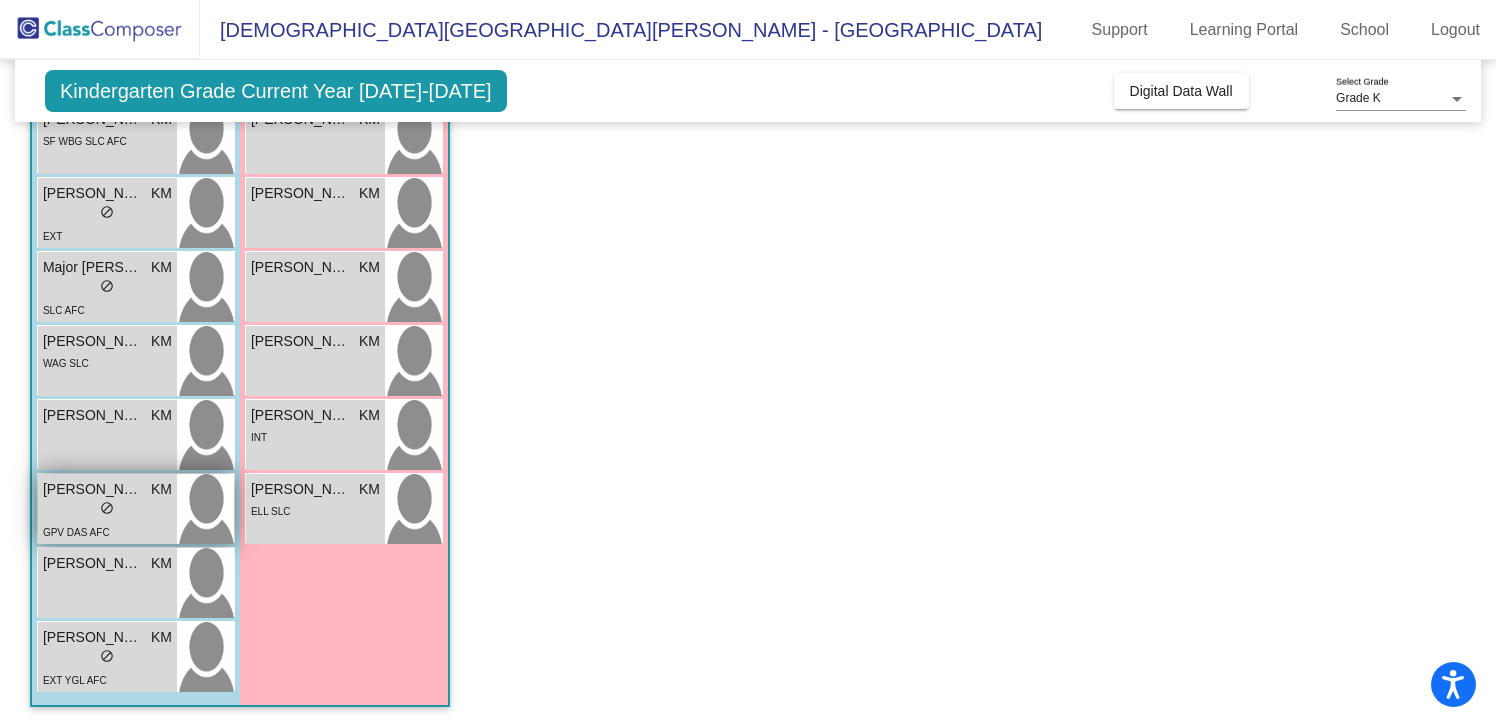 click on "lock do_not_disturb_alt" at bounding box center (107, 510) 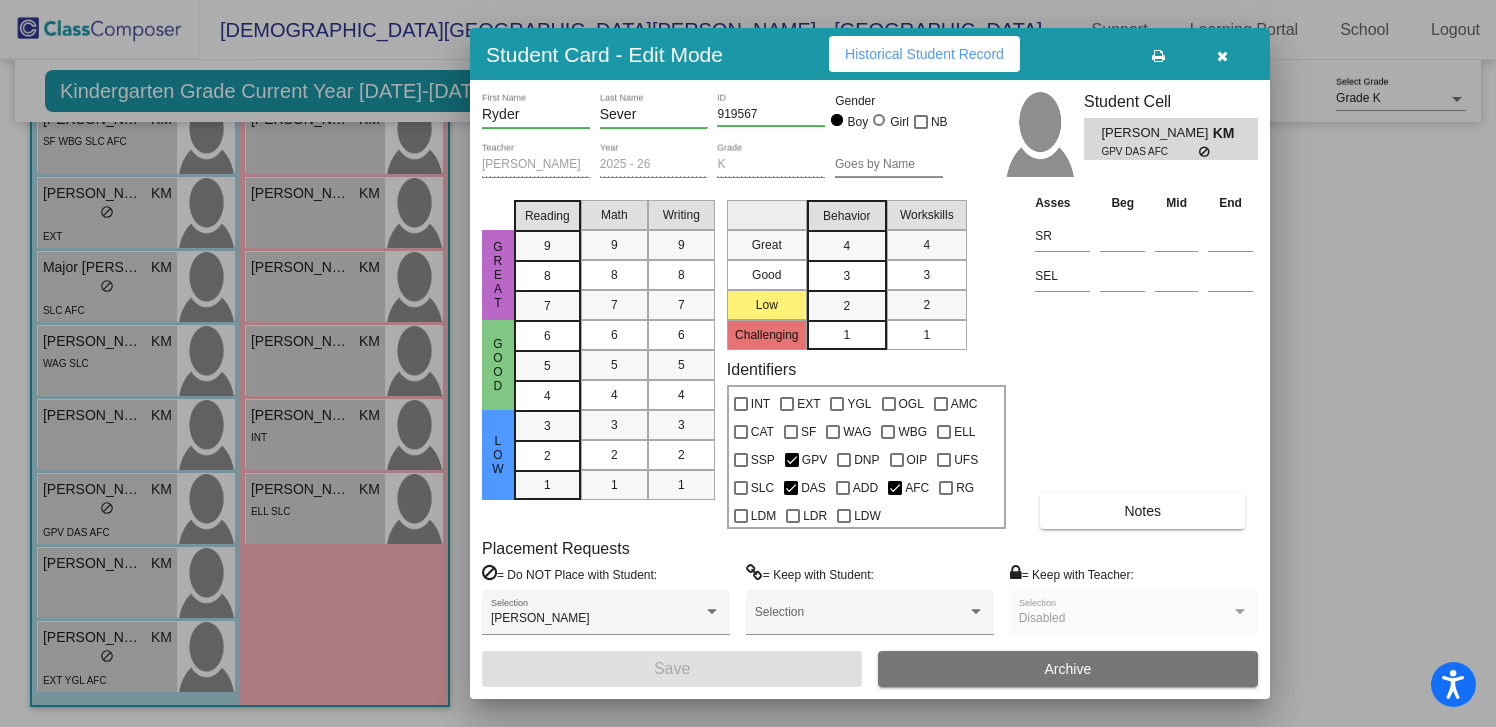 click at bounding box center [1222, 56] 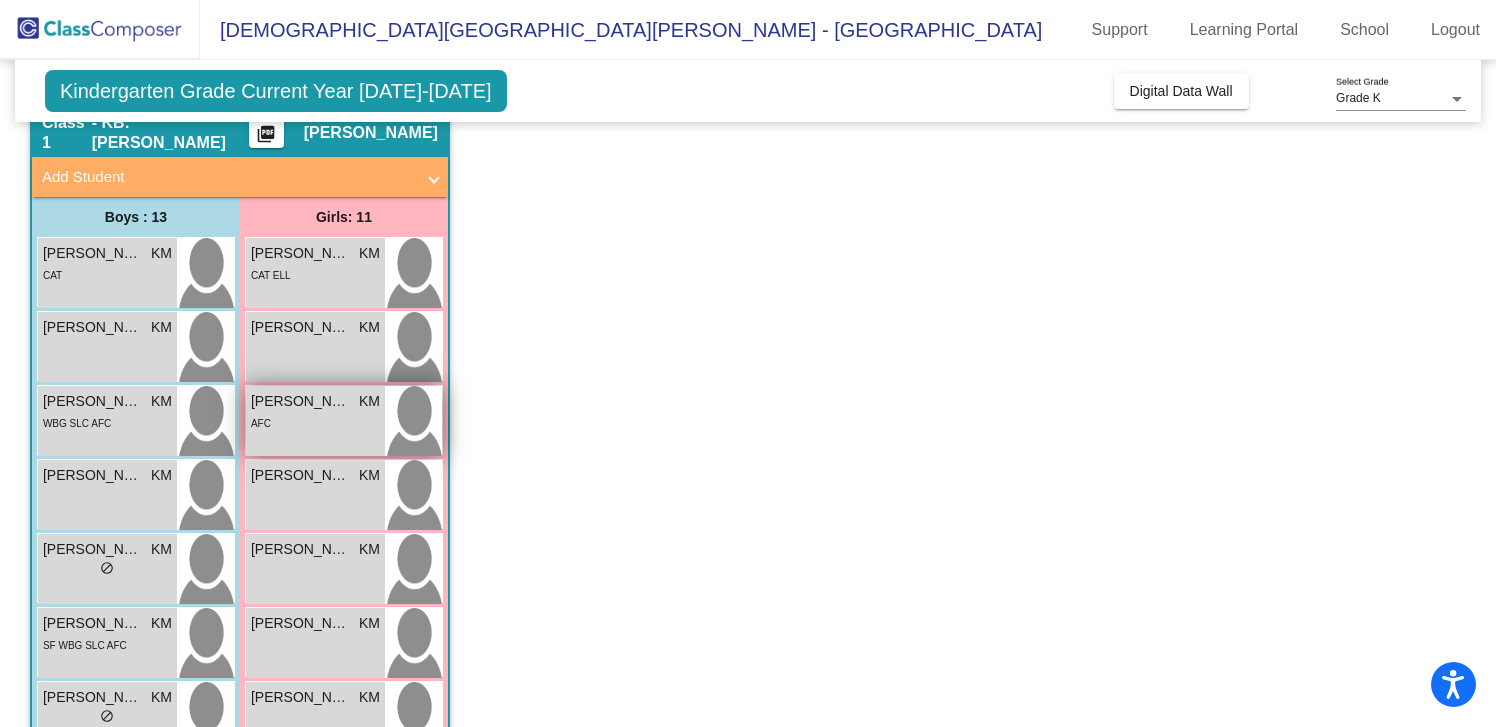 scroll, scrollTop: 76, scrollLeft: 0, axis: vertical 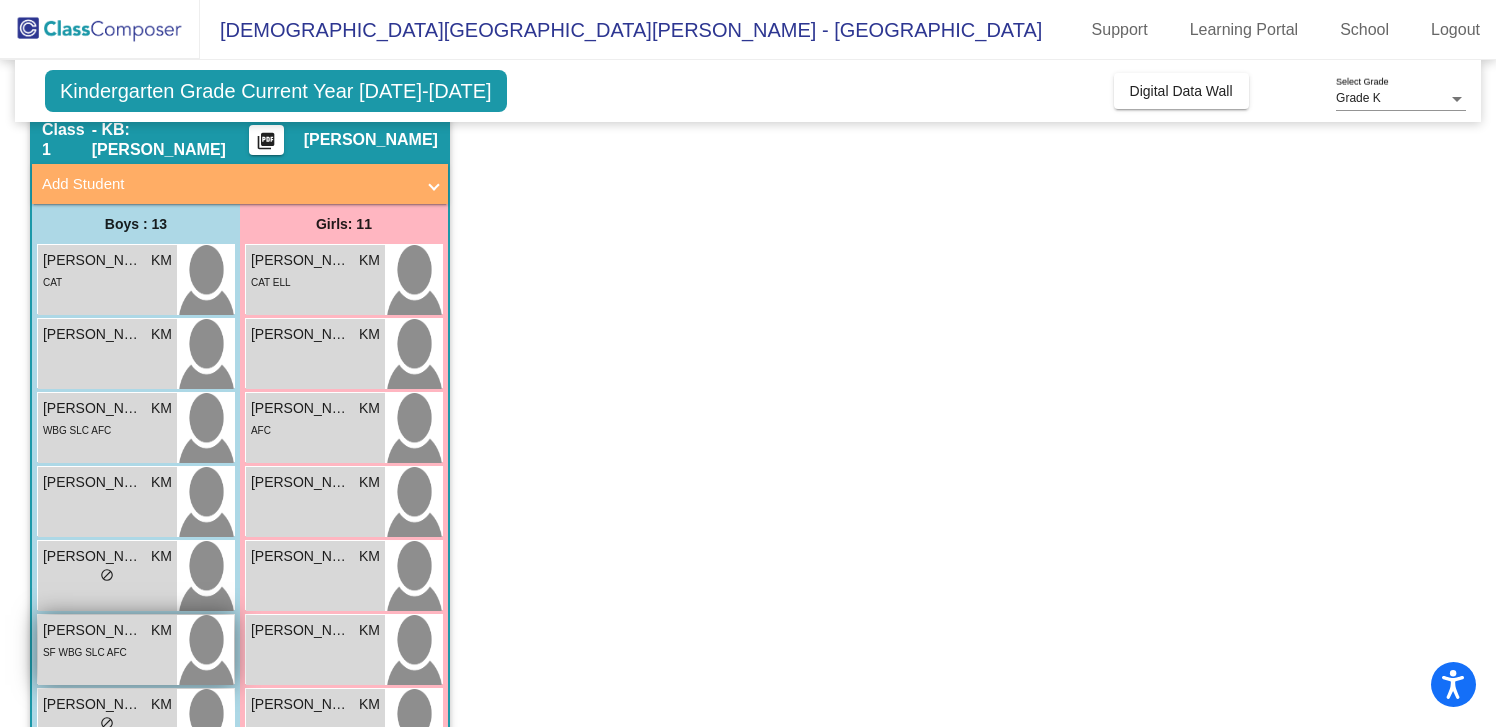 click on "[PERSON_NAME] KM lock do_not_disturb_alt SF WBG SLC AFC" at bounding box center (107, 650) 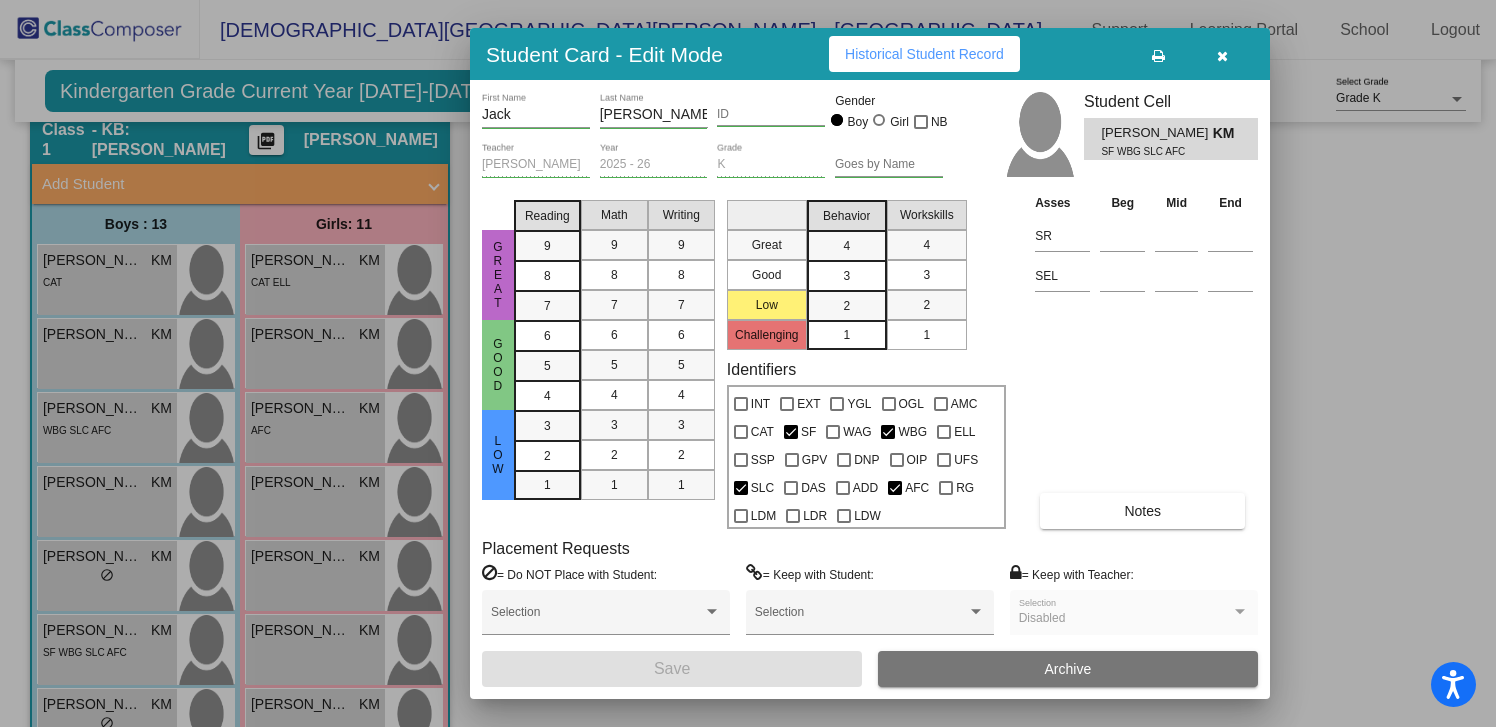 click at bounding box center [1222, 56] 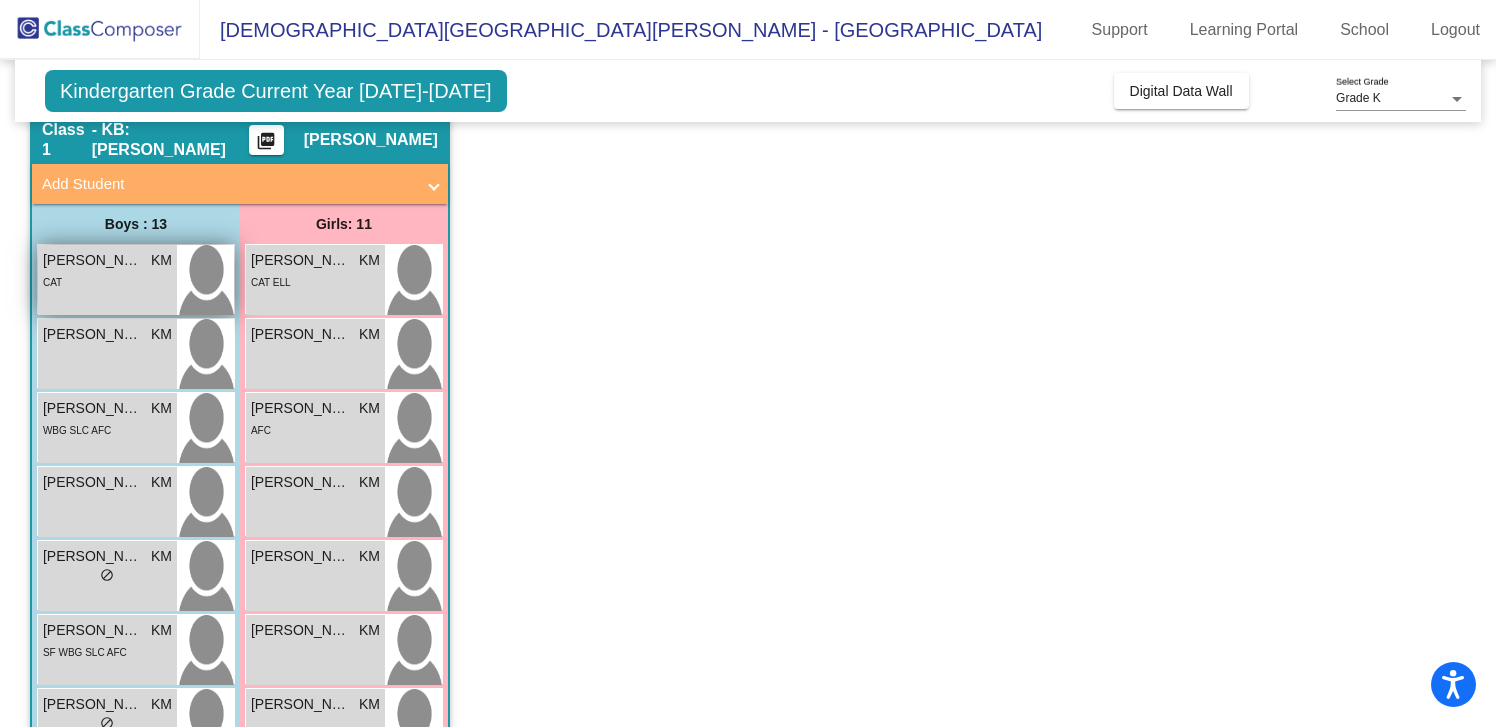 click on "CAT" at bounding box center (107, 281) 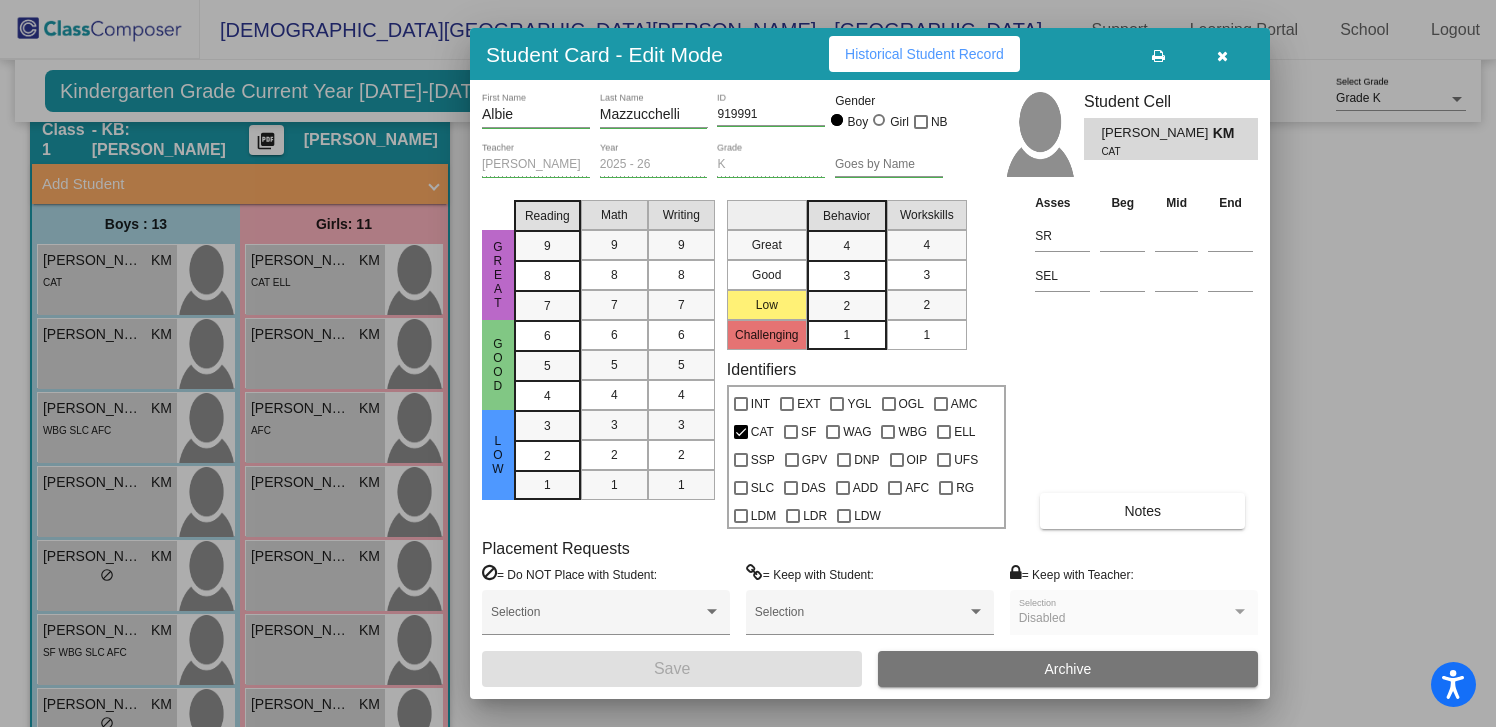 click at bounding box center [1222, 54] 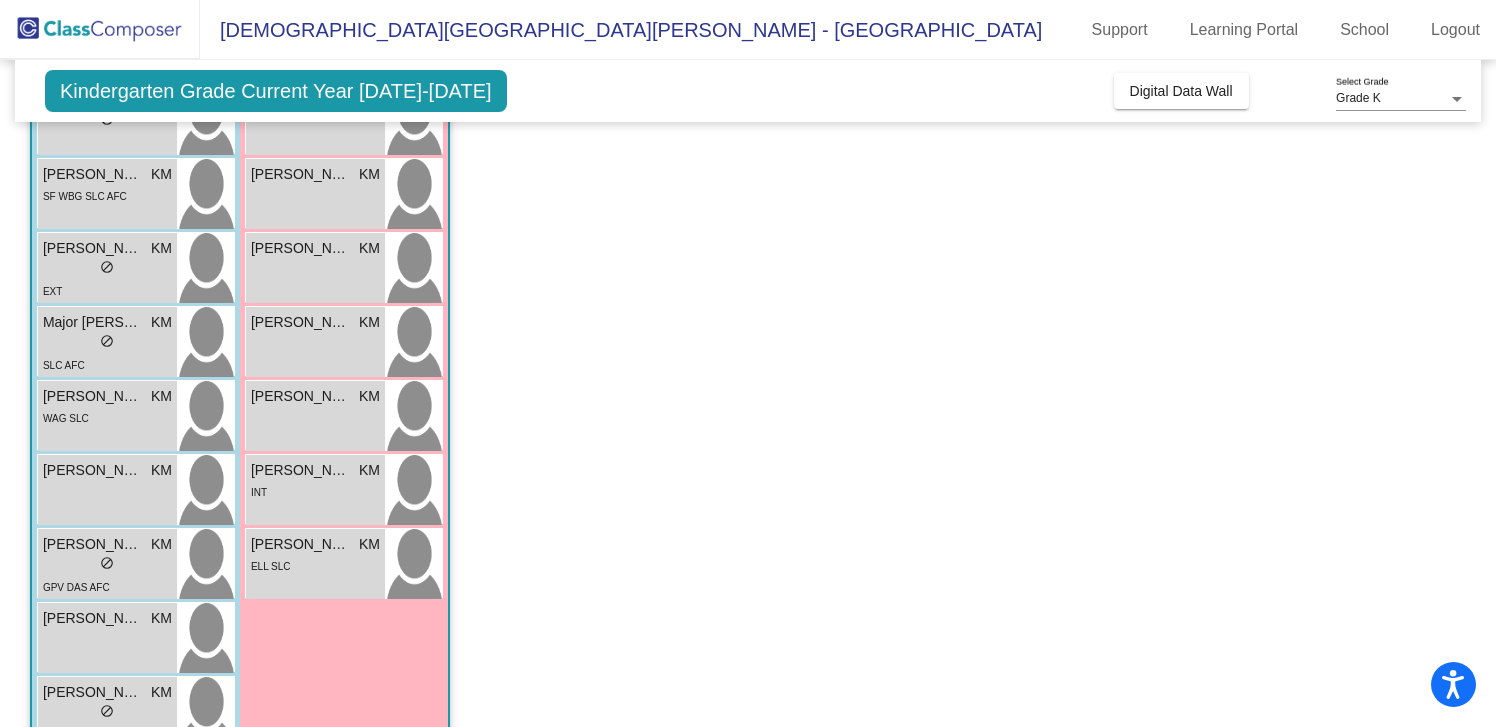 scroll, scrollTop: 533, scrollLeft: 0, axis: vertical 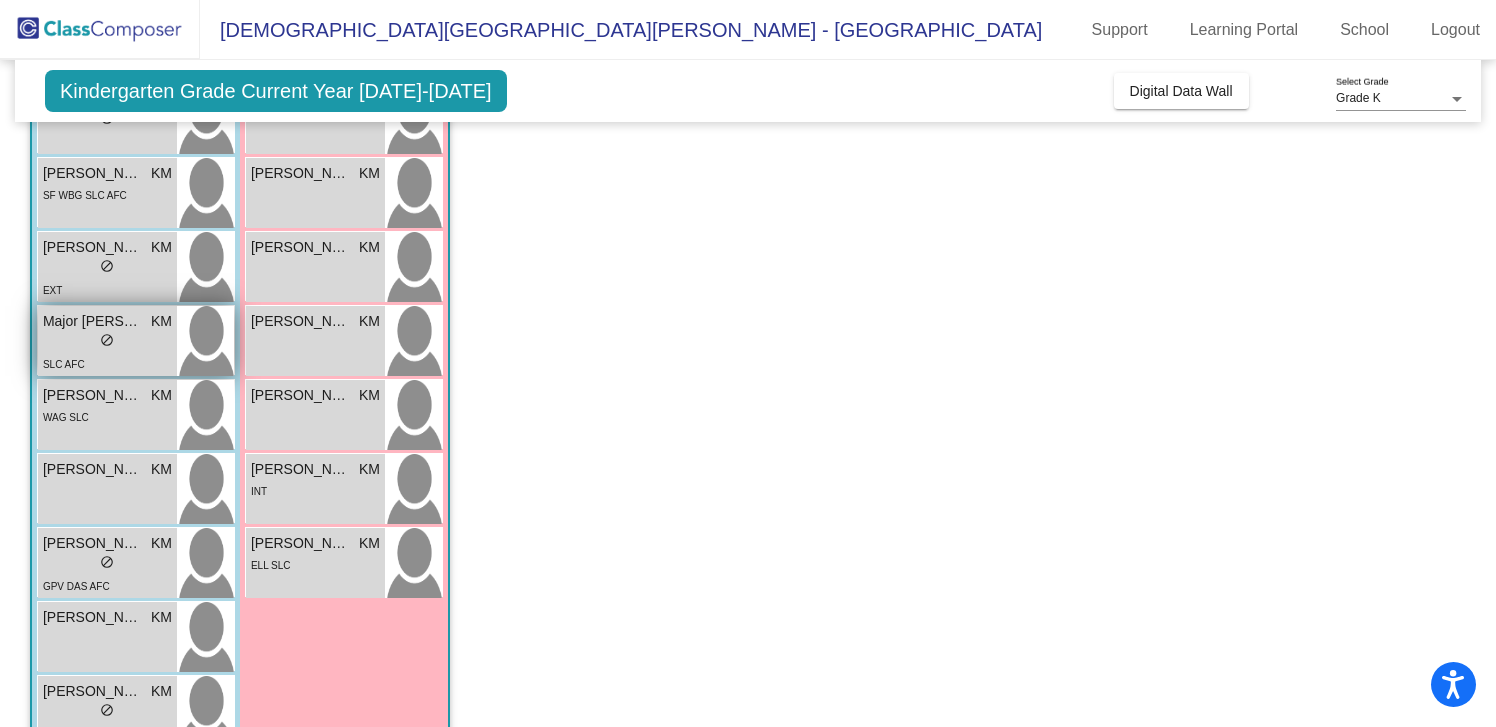 click on "lock do_not_disturb_alt" at bounding box center (107, 342) 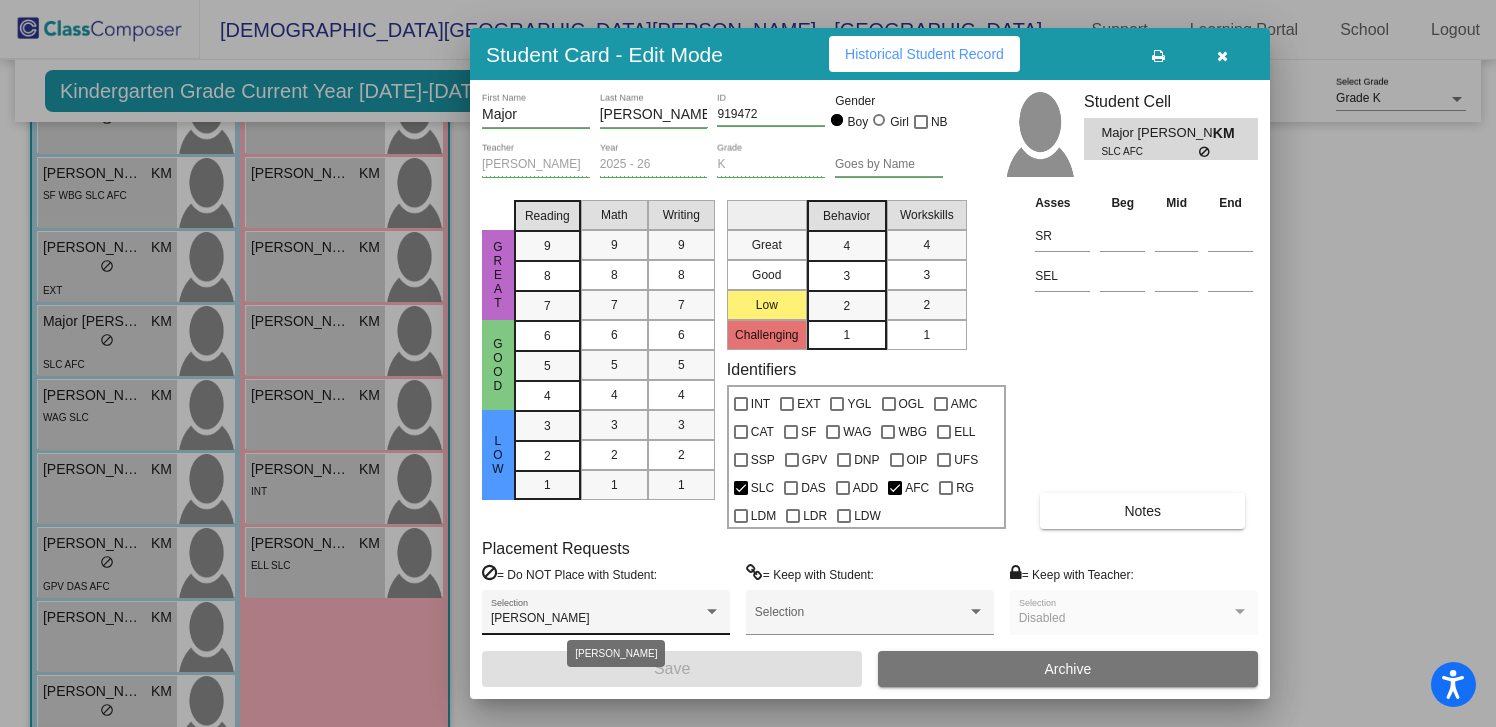 click at bounding box center [712, 612] 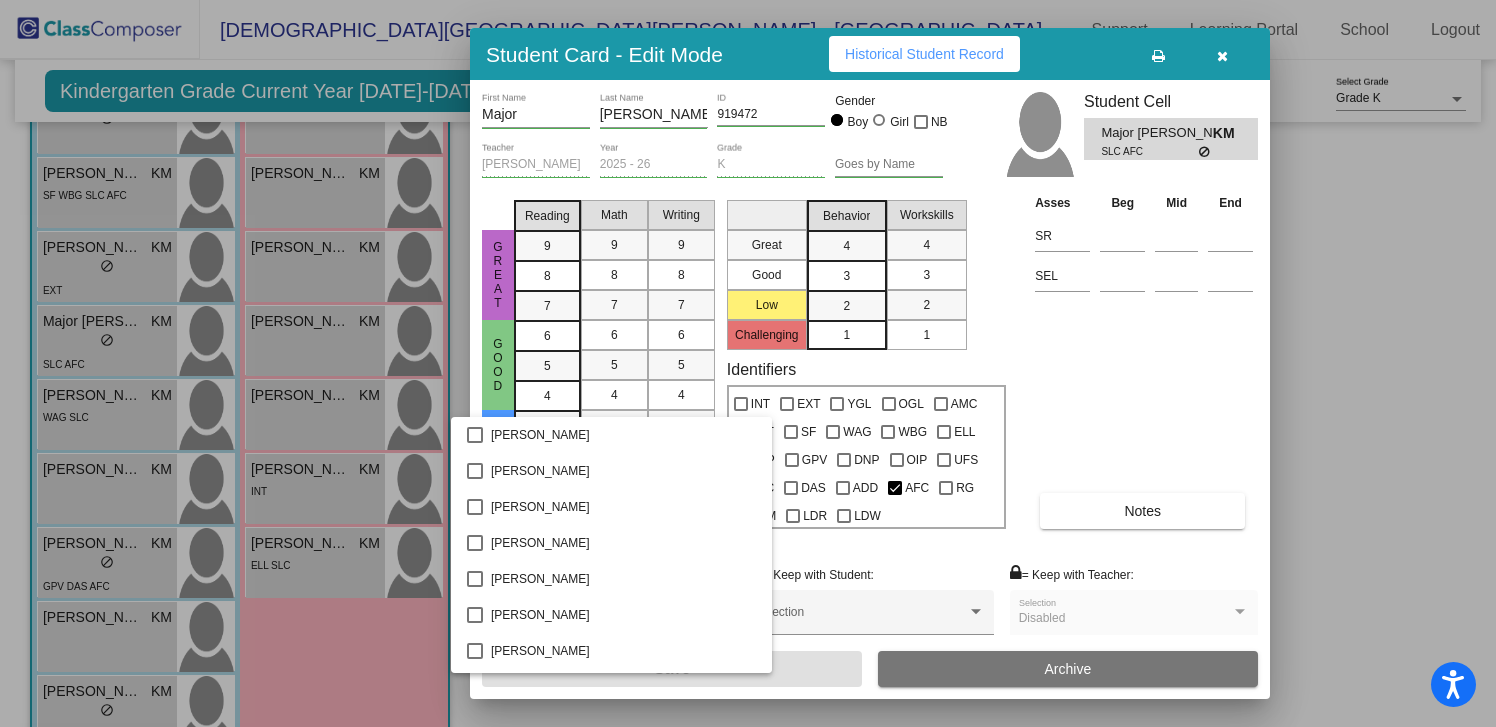 scroll, scrollTop: 2372, scrollLeft: 0, axis: vertical 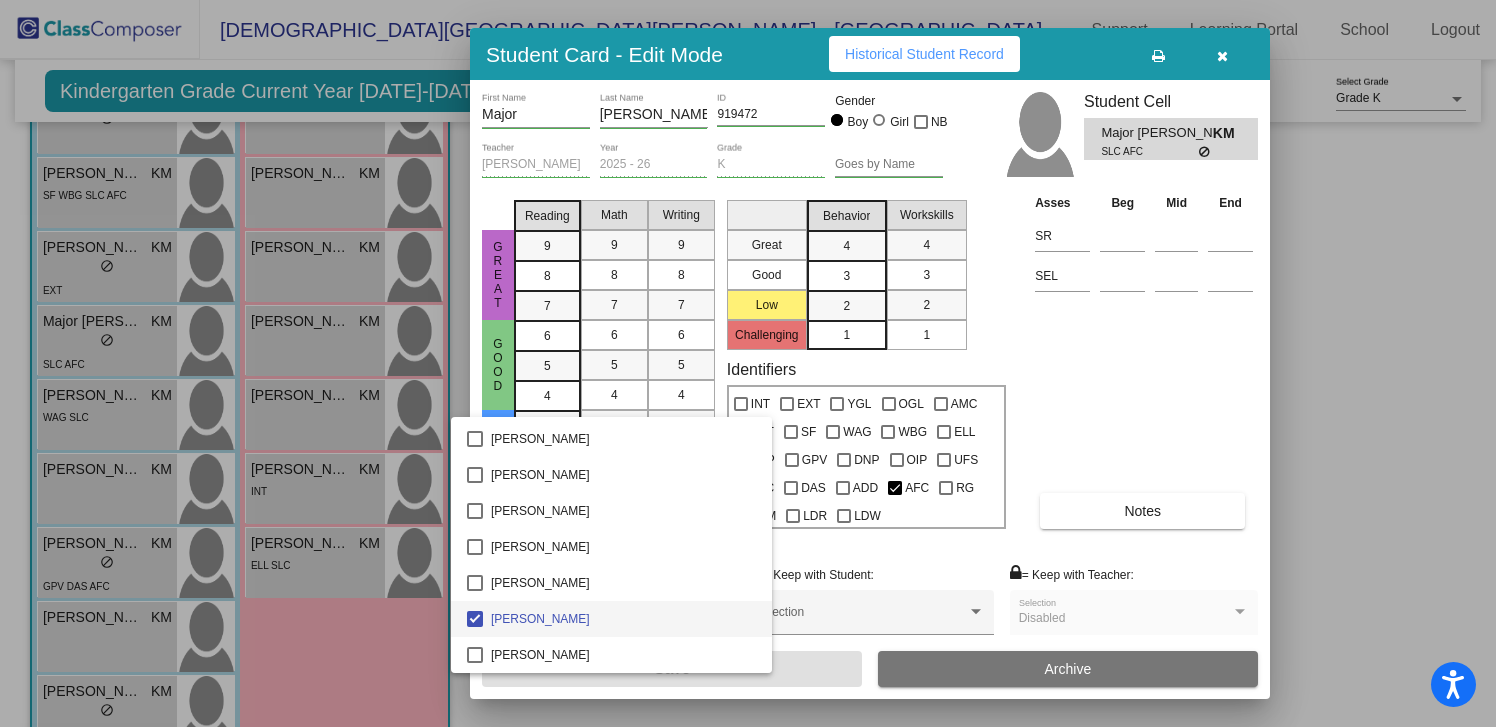 click at bounding box center [748, 363] 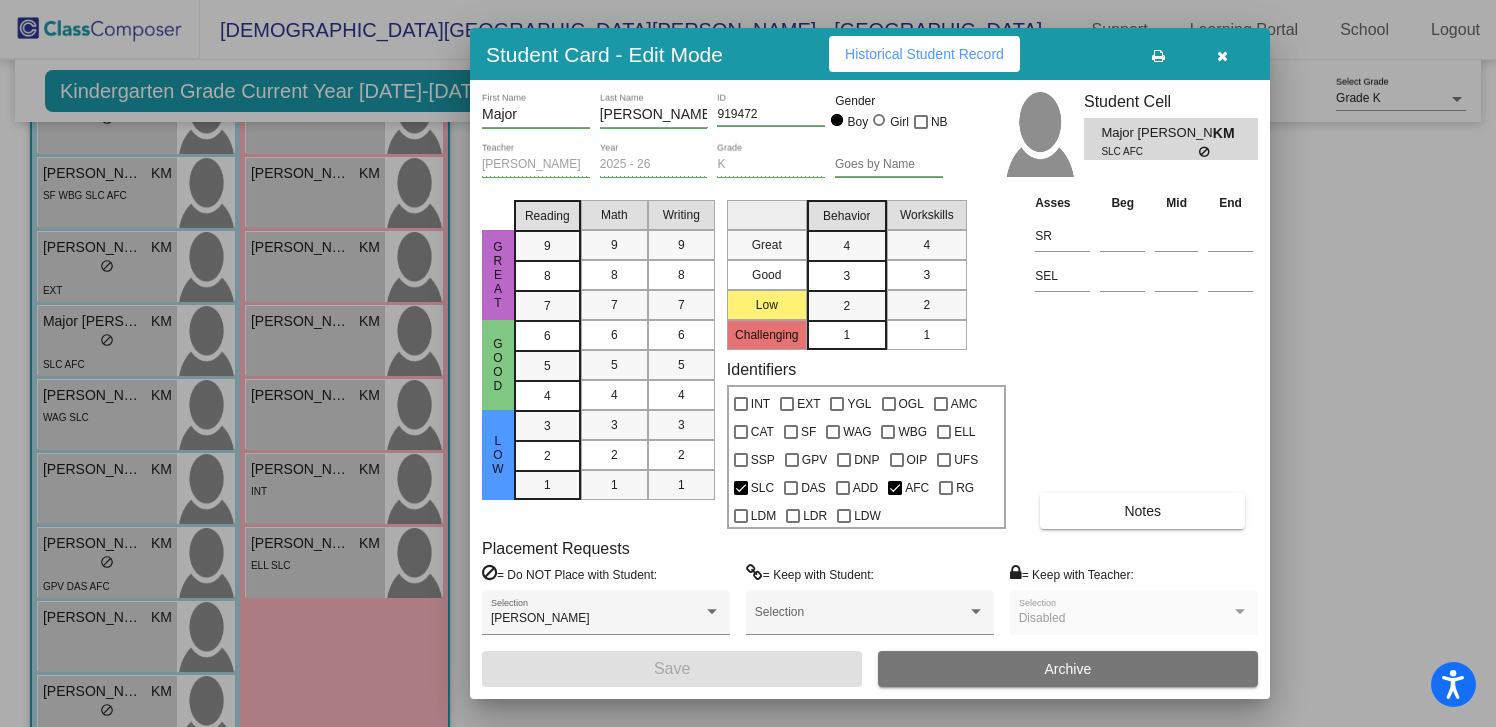click at bounding box center (1222, 56) 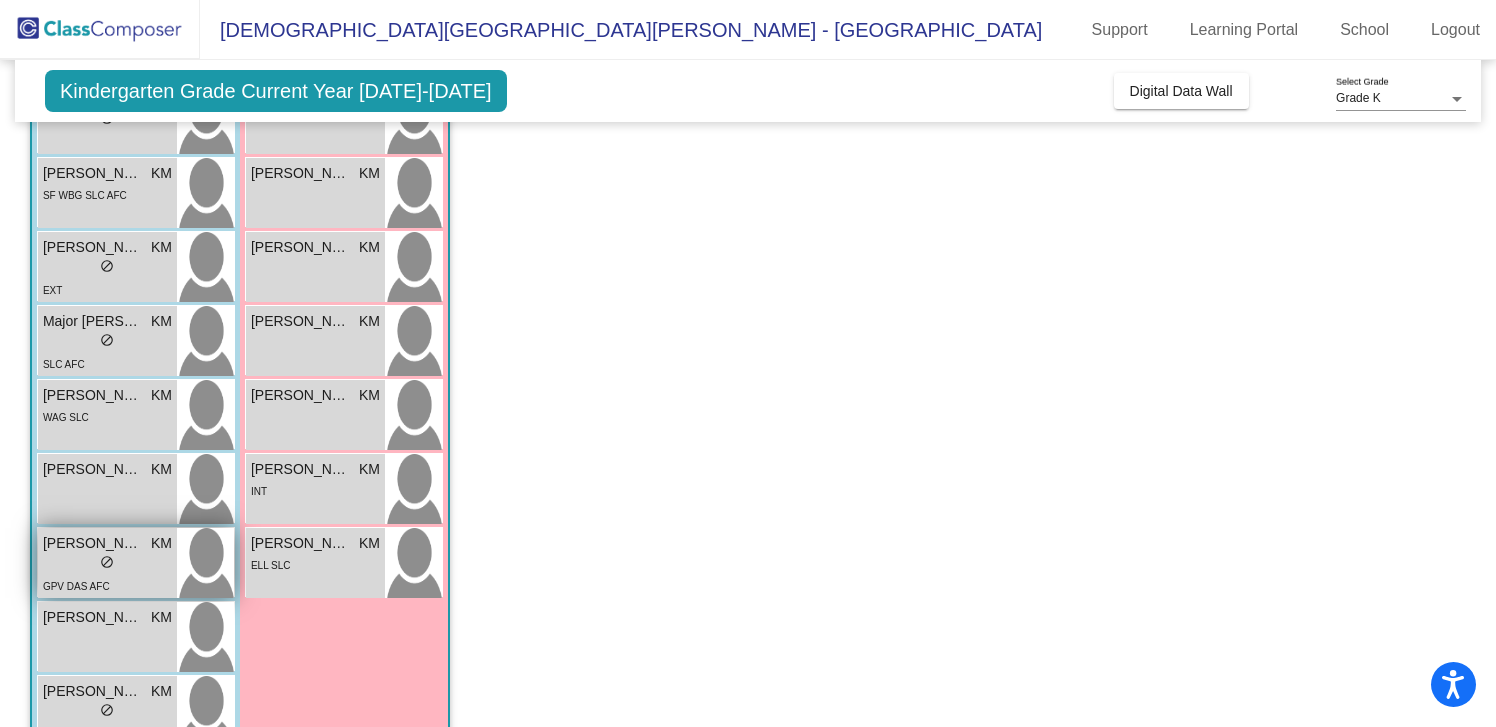 click on "lock do_not_disturb_alt" at bounding box center (107, 564) 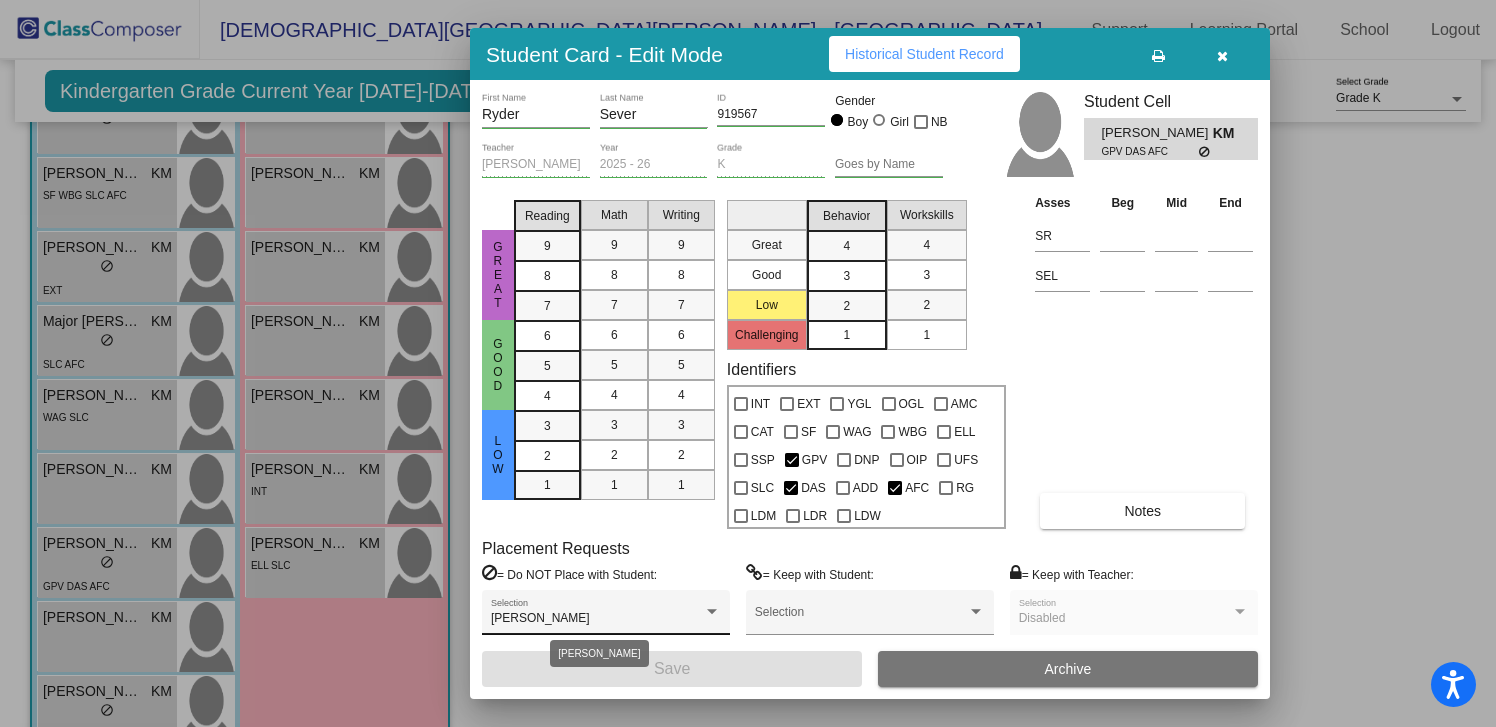 click at bounding box center [712, 612] 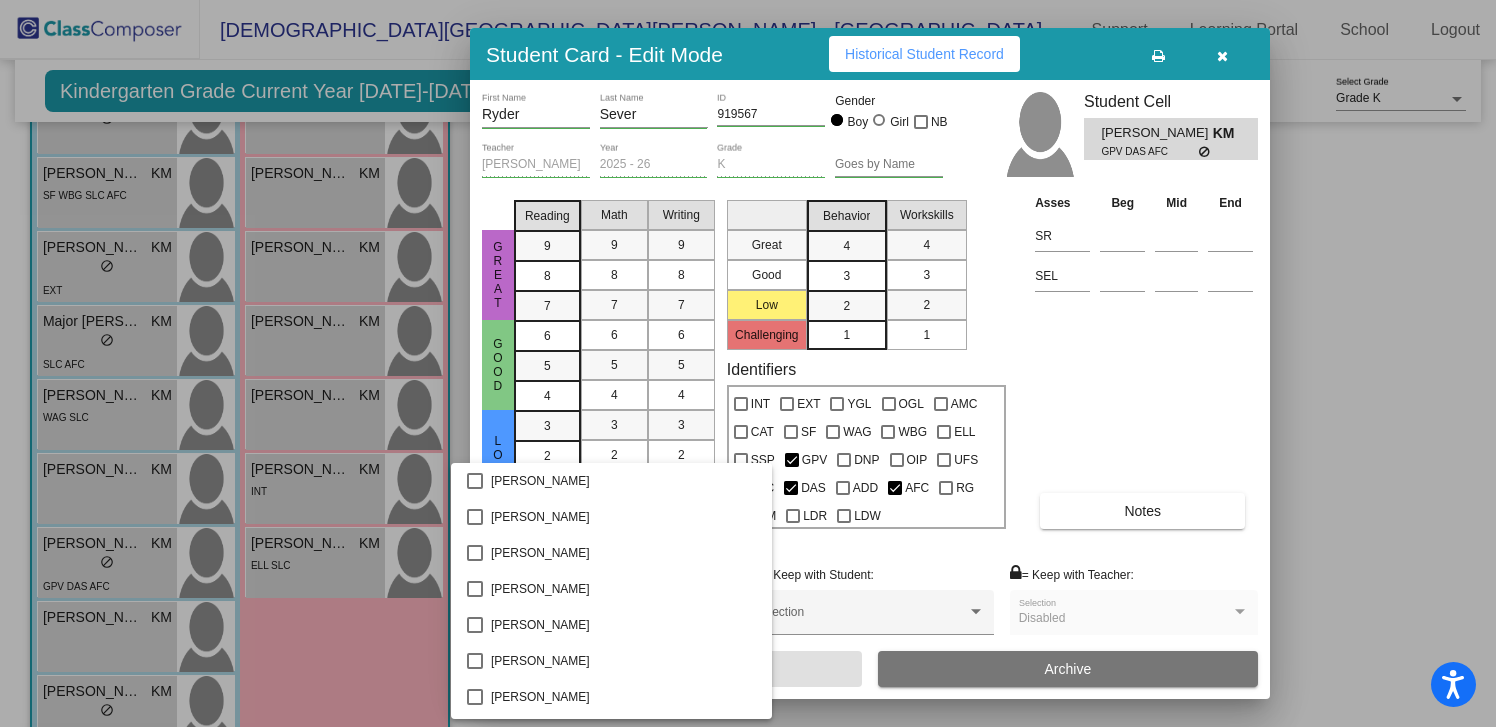 scroll, scrollTop: 690, scrollLeft: 0, axis: vertical 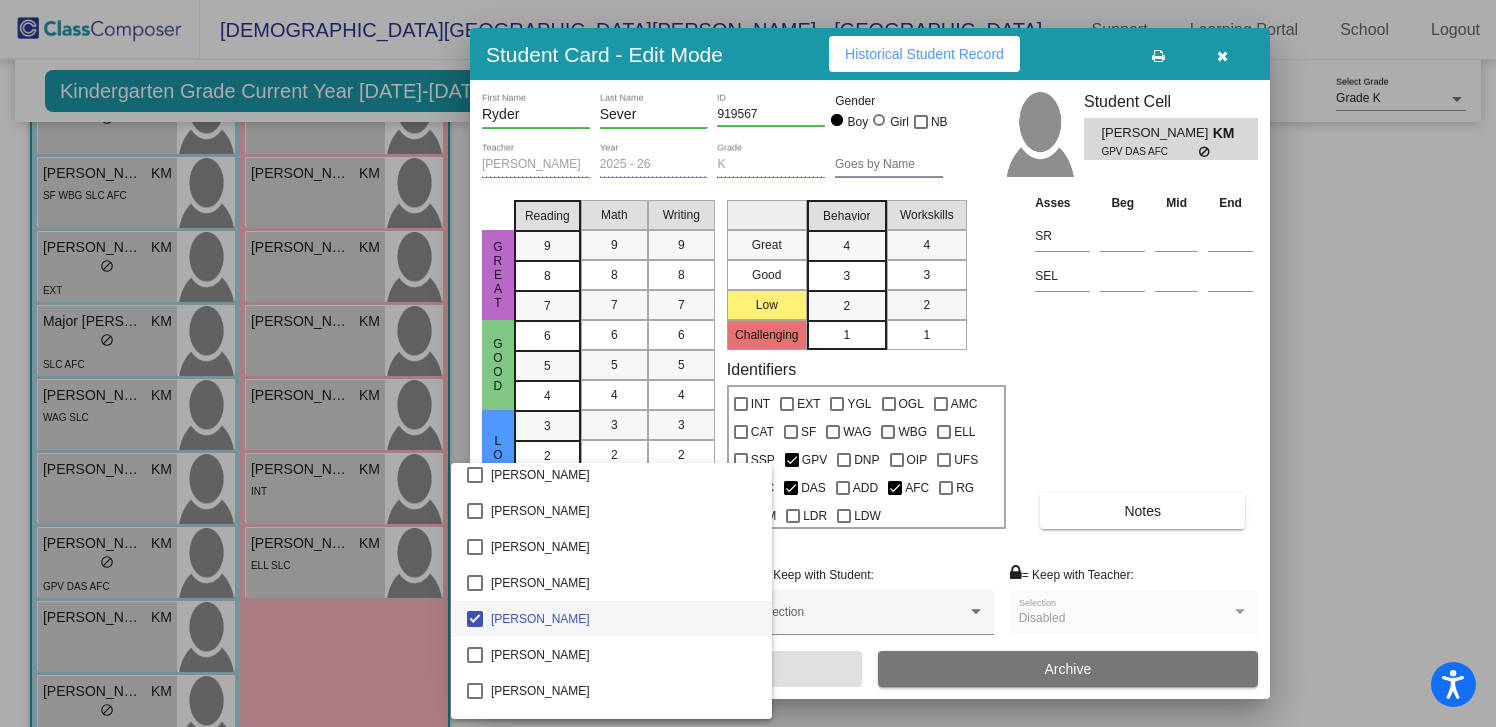 click at bounding box center [748, 363] 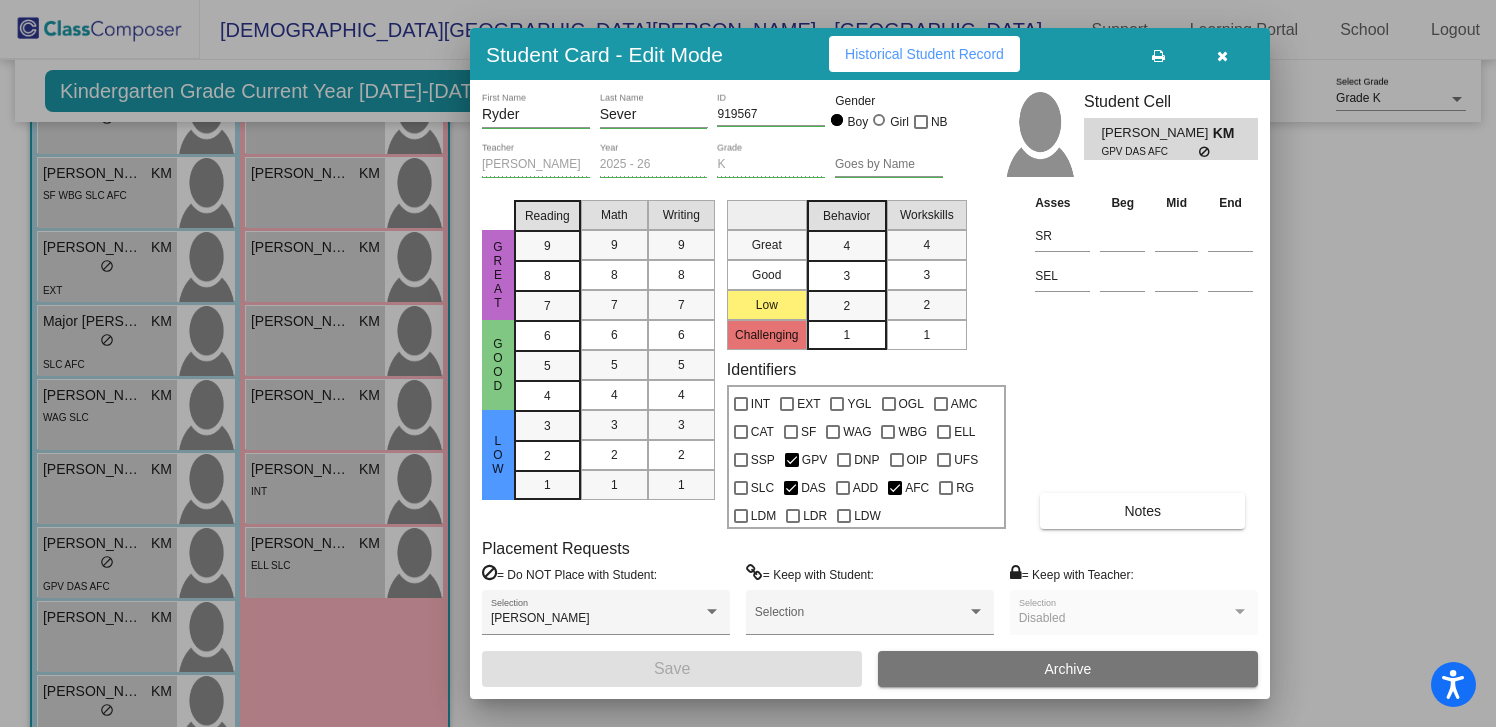 click at bounding box center [1222, 56] 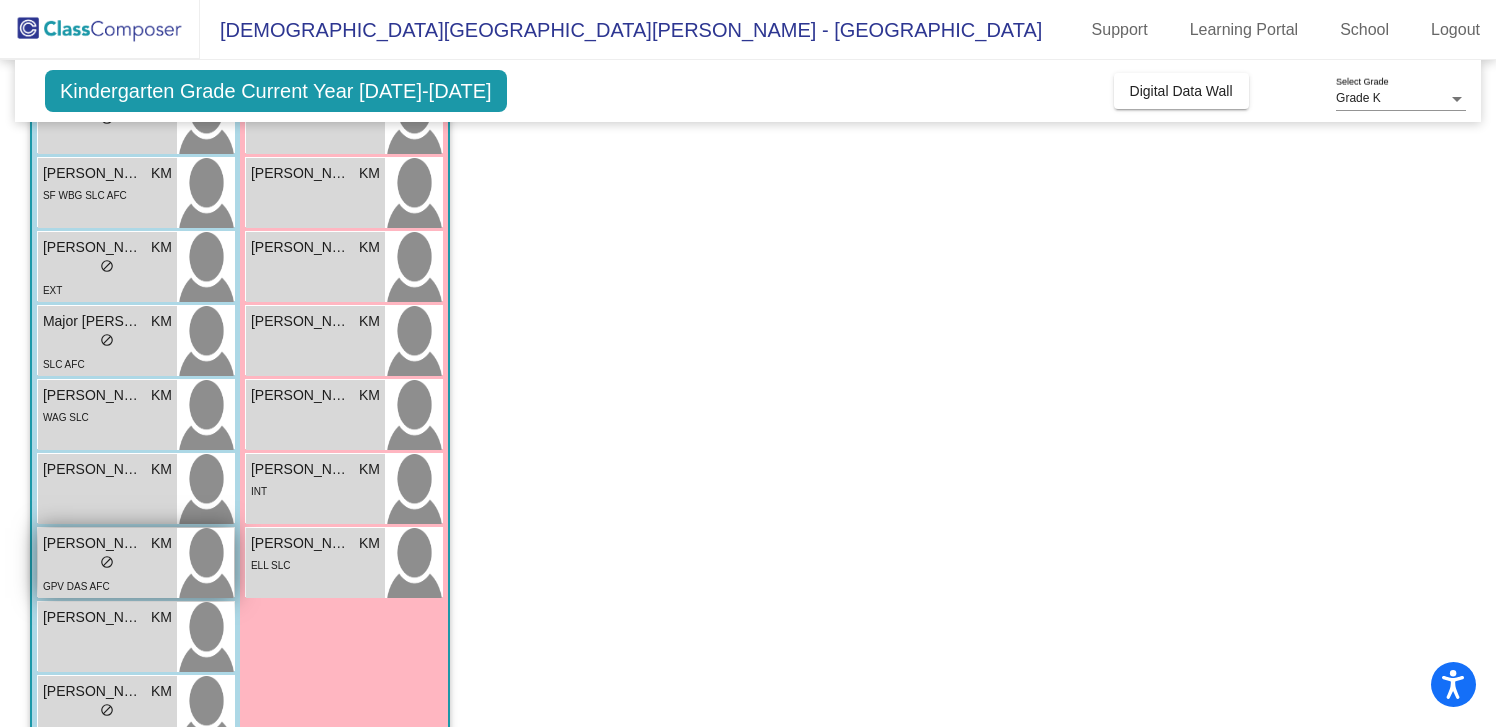click on "[PERSON_NAME]" at bounding box center (93, 543) 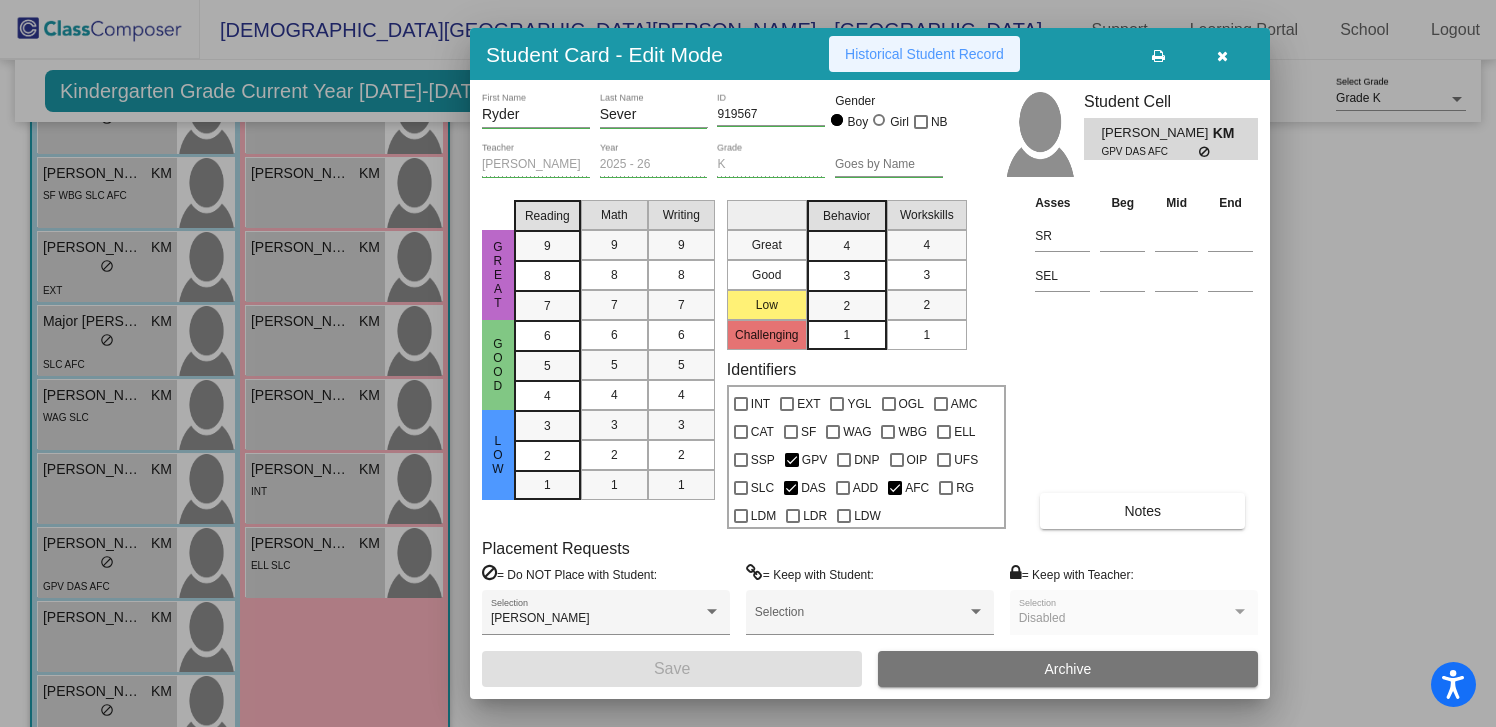 click on "Historical Student Record" at bounding box center (924, 54) 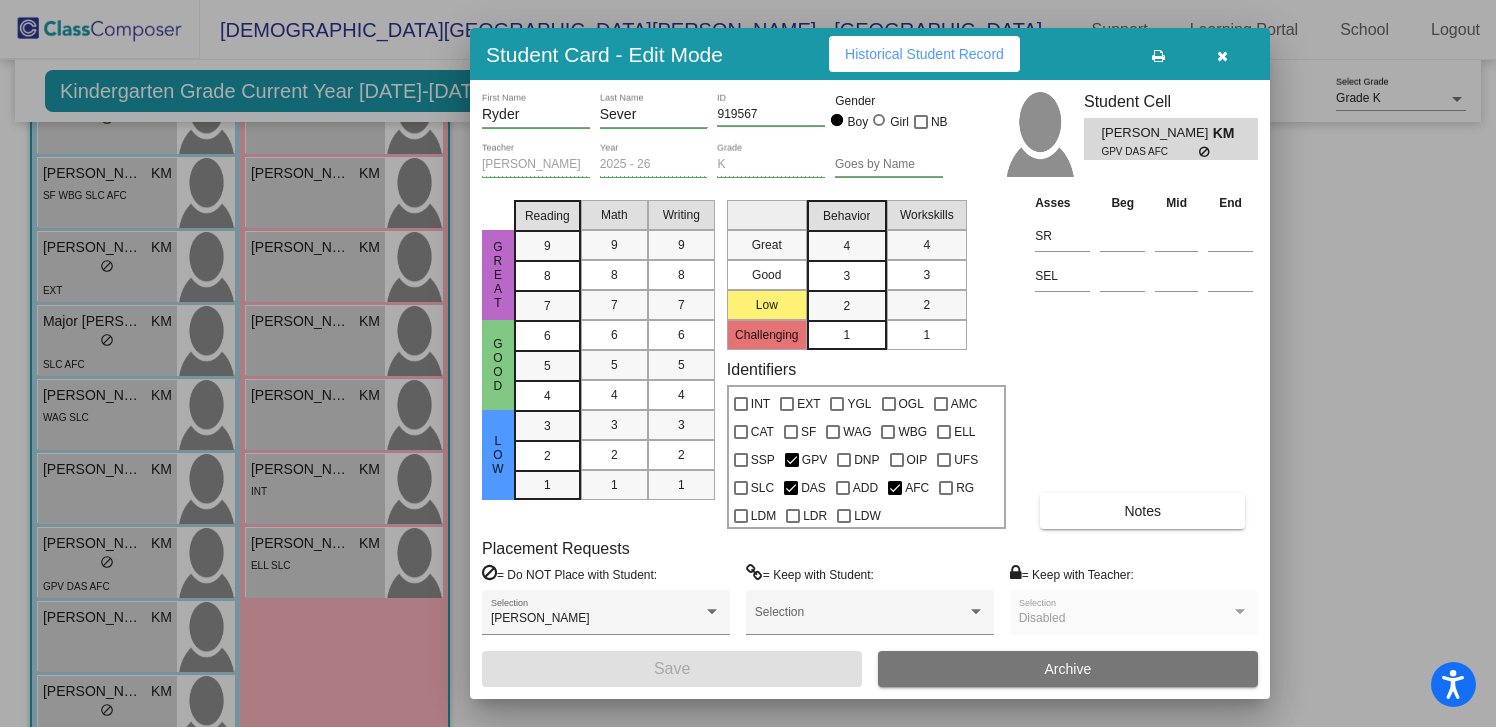 click at bounding box center (1222, 56) 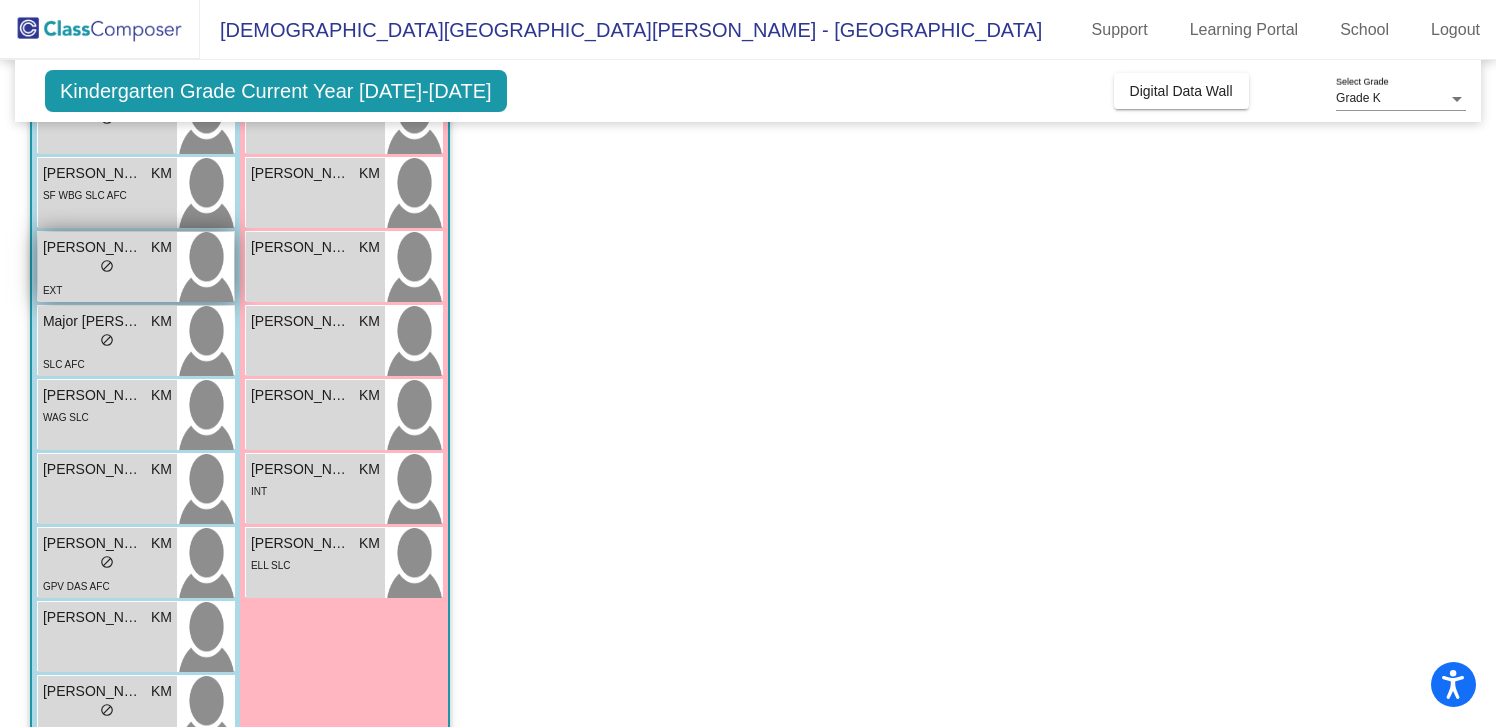 click on "lock do_not_disturb_alt" at bounding box center (107, 268) 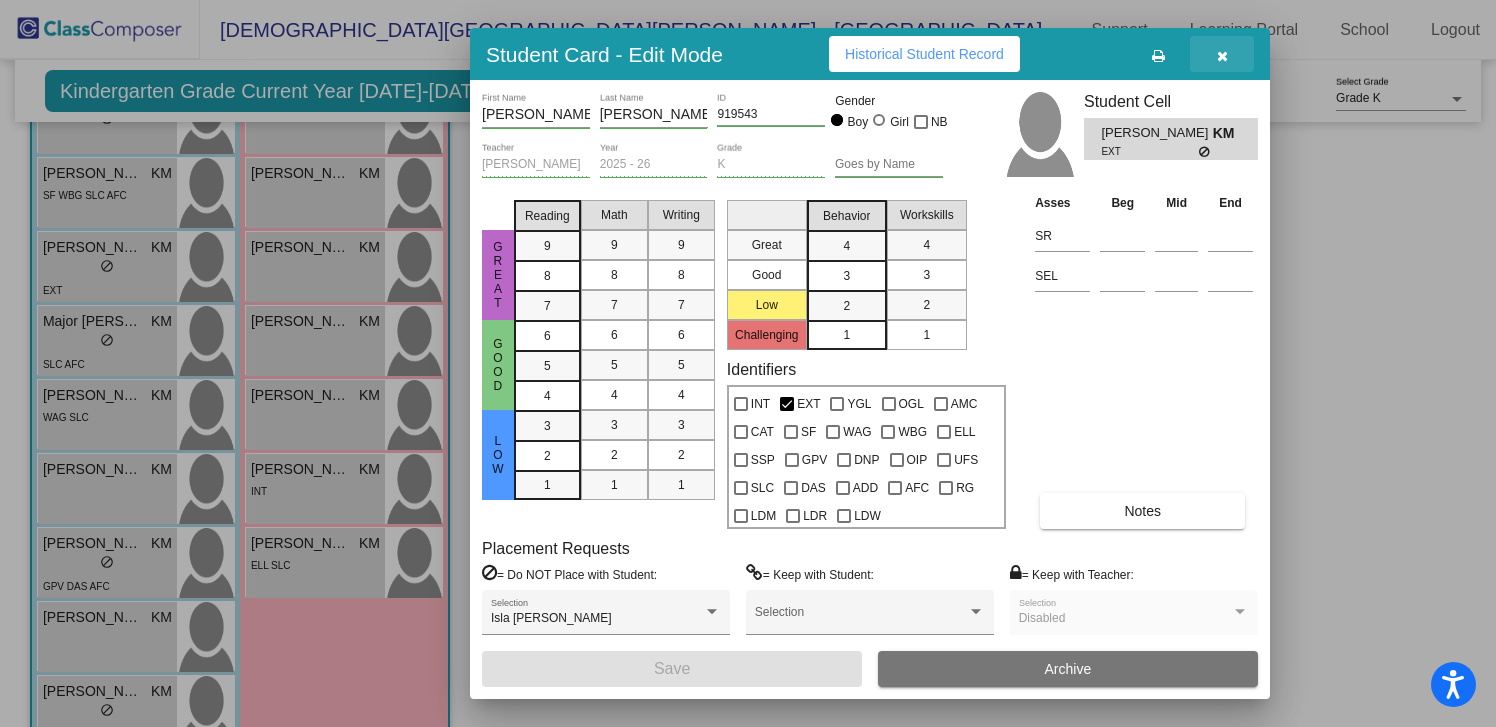 click at bounding box center [1222, 56] 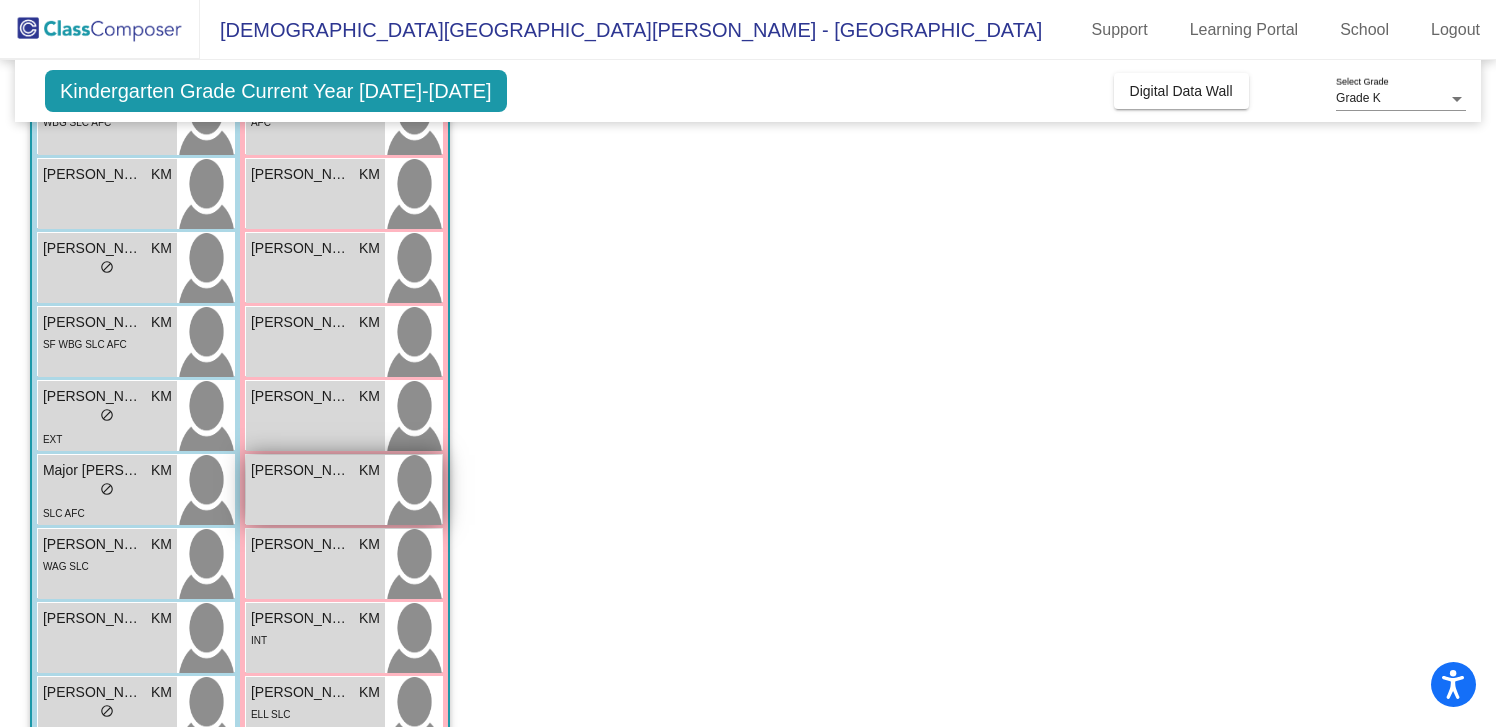 scroll, scrollTop: 0, scrollLeft: 0, axis: both 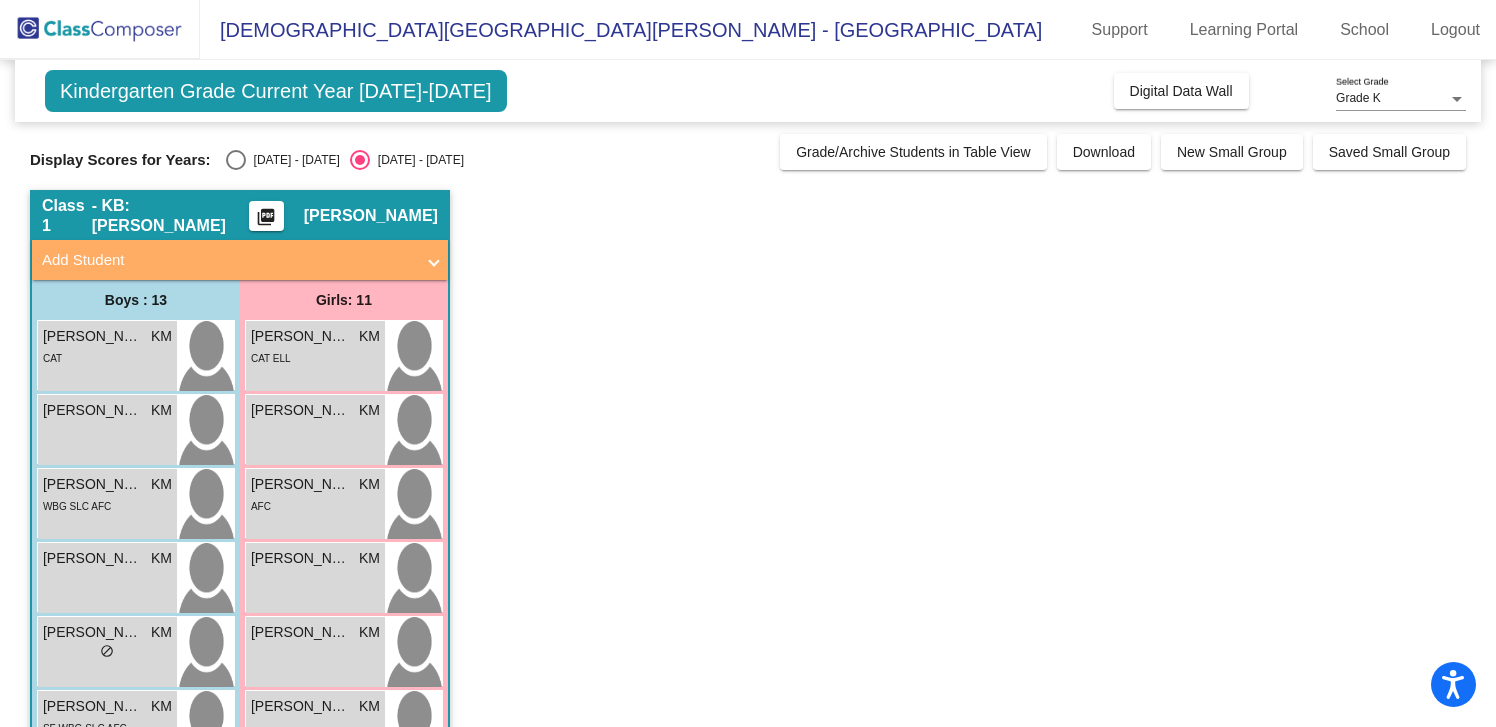 click at bounding box center [236, 160] 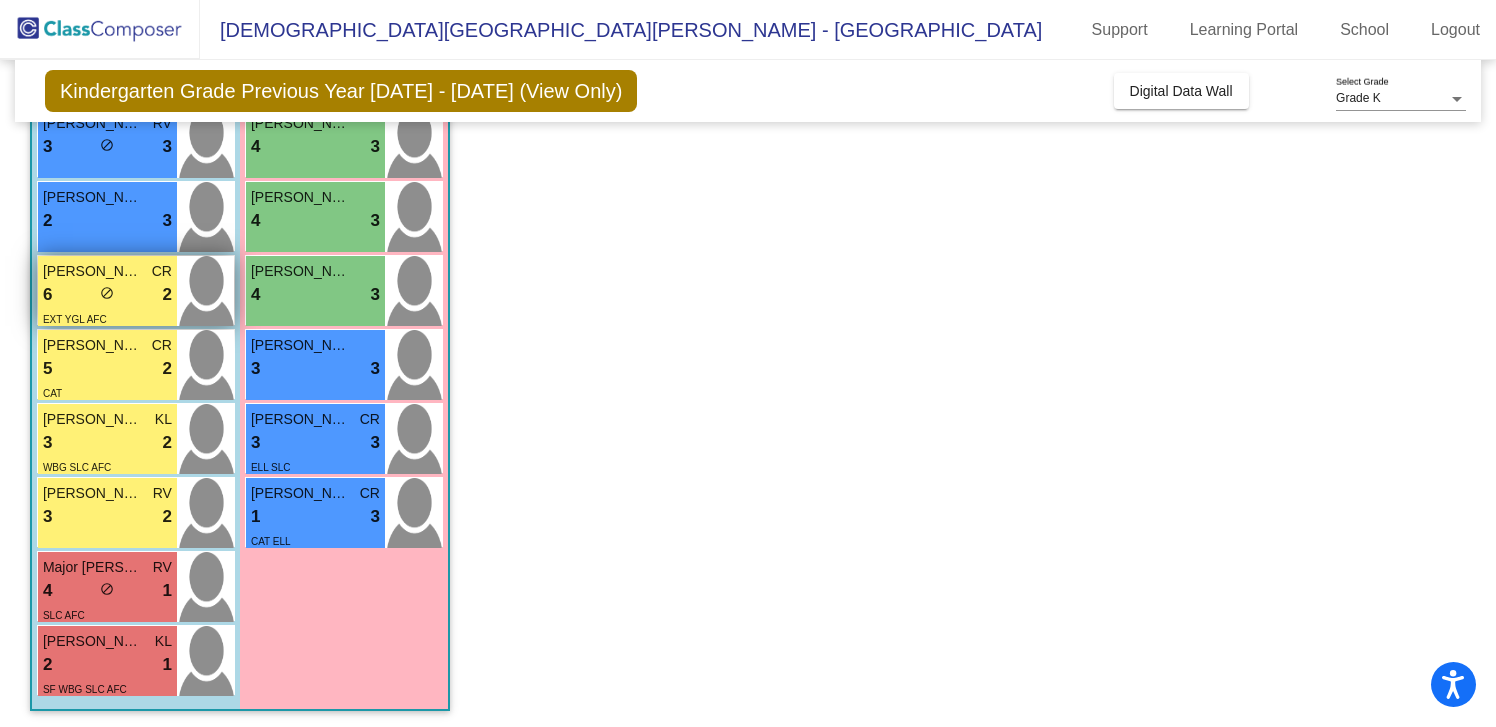 scroll, scrollTop: 587, scrollLeft: 0, axis: vertical 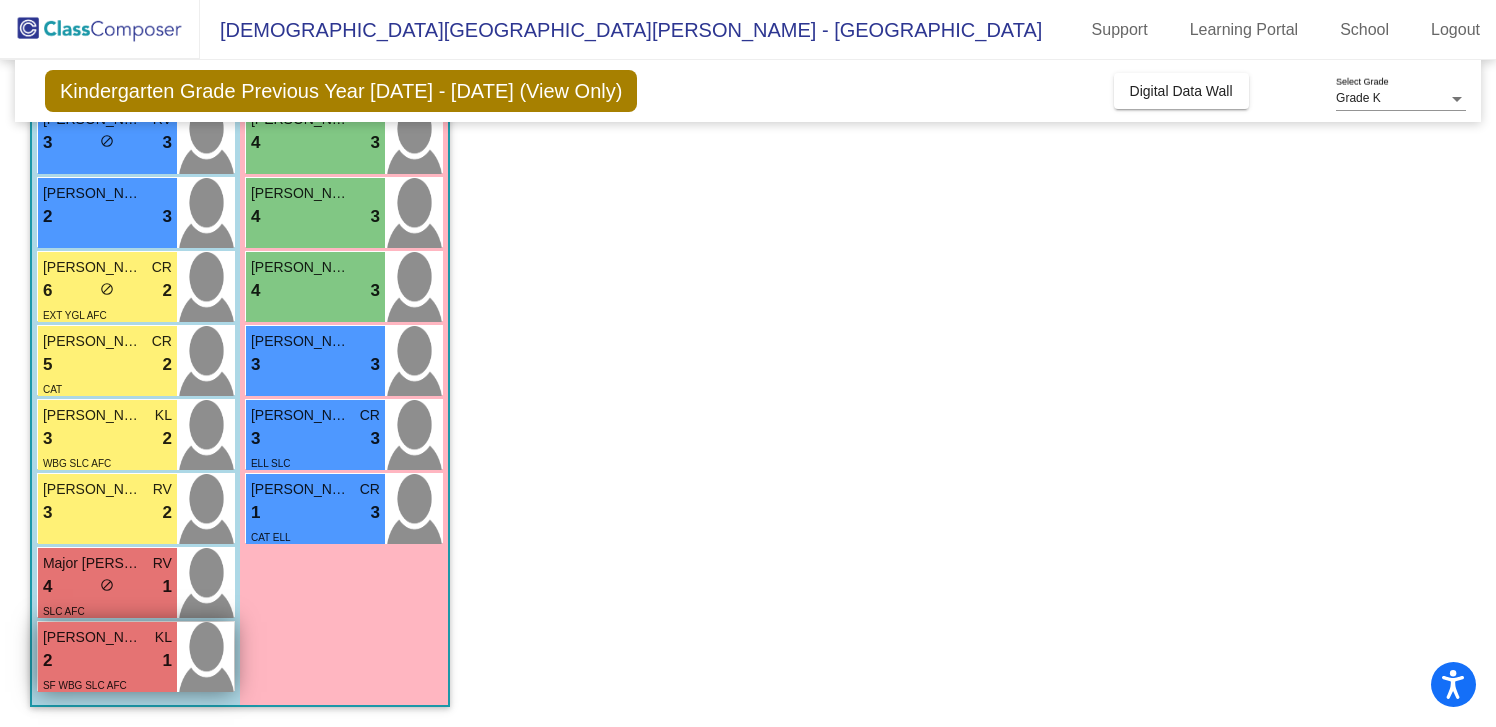 click on "2 lock do_not_disturb_alt 1" at bounding box center (107, 661) 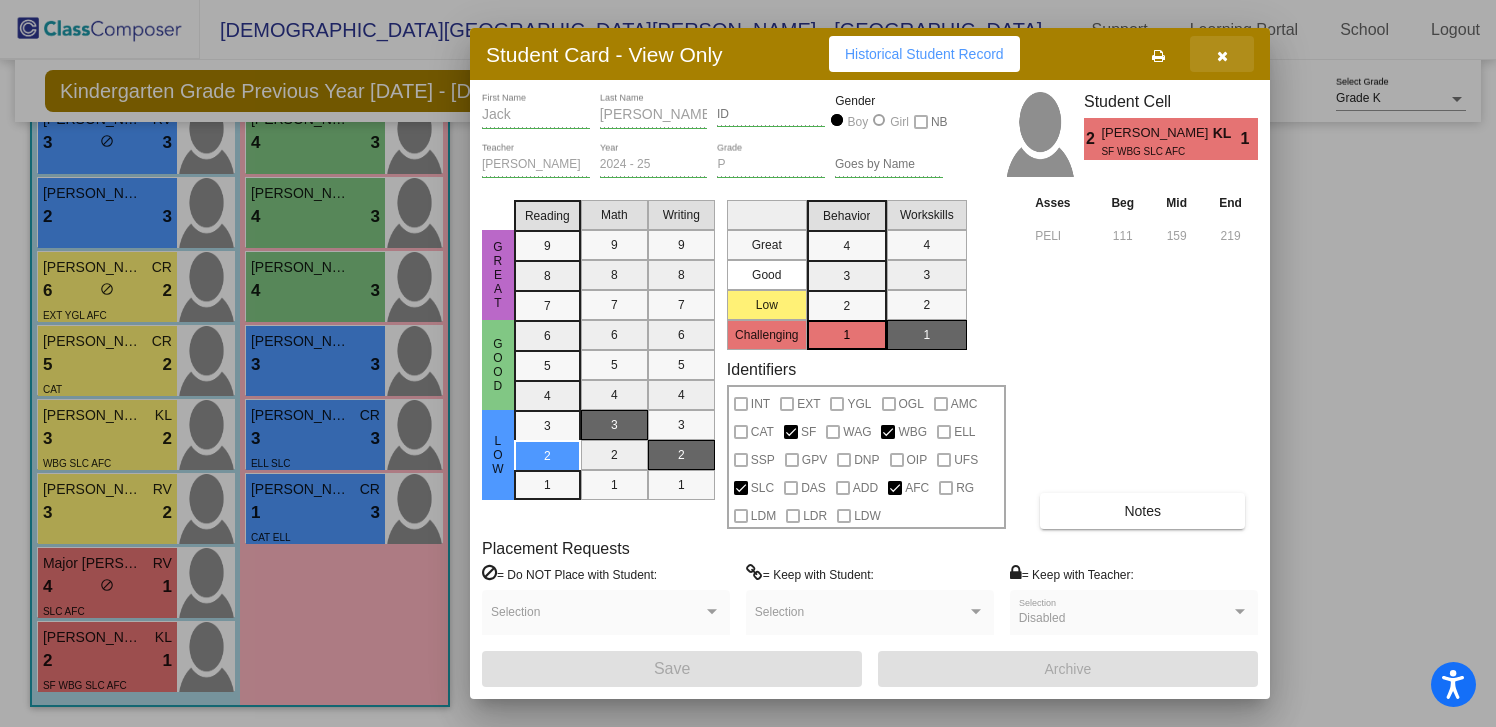 click at bounding box center [1222, 56] 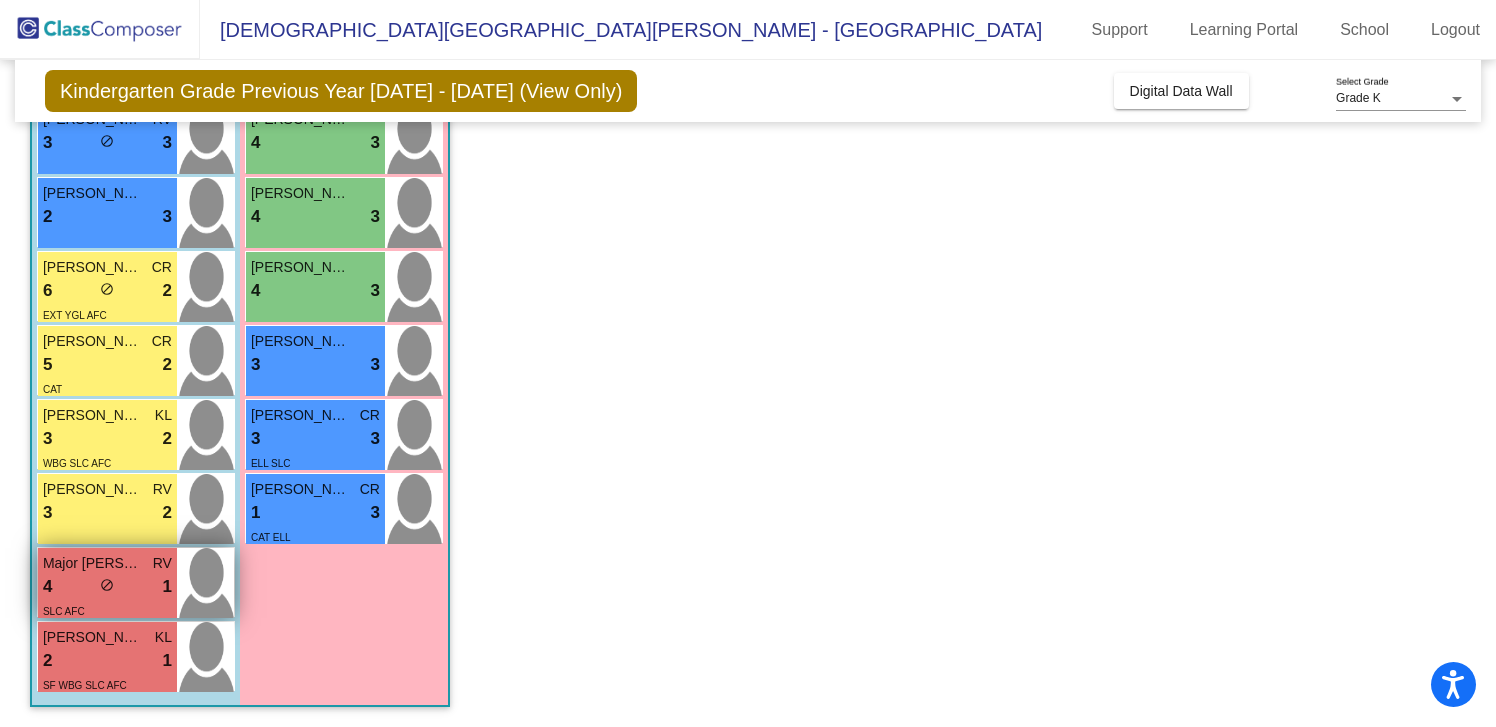 click on "Major [PERSON_NAME]" at bounding box center [93, 563] 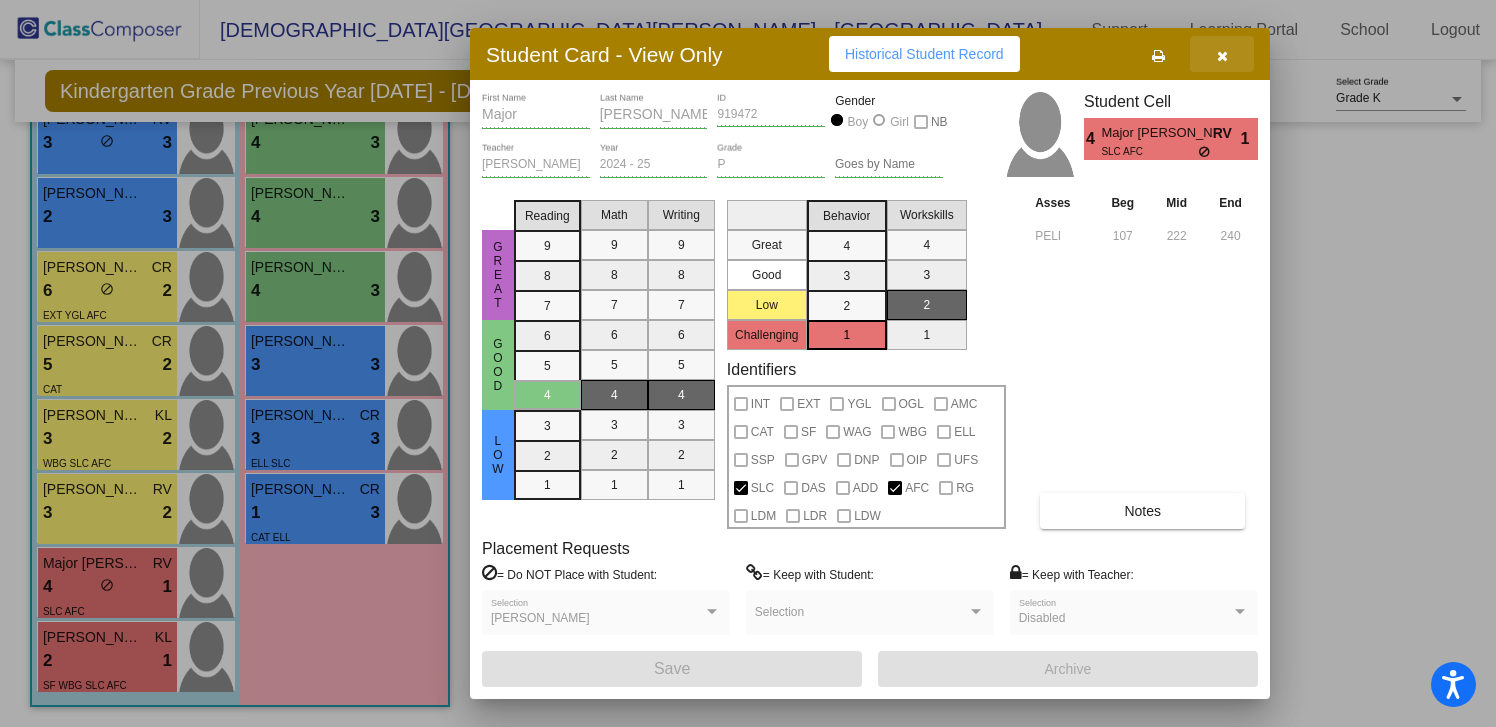 click at bounding box center [1222, 56] 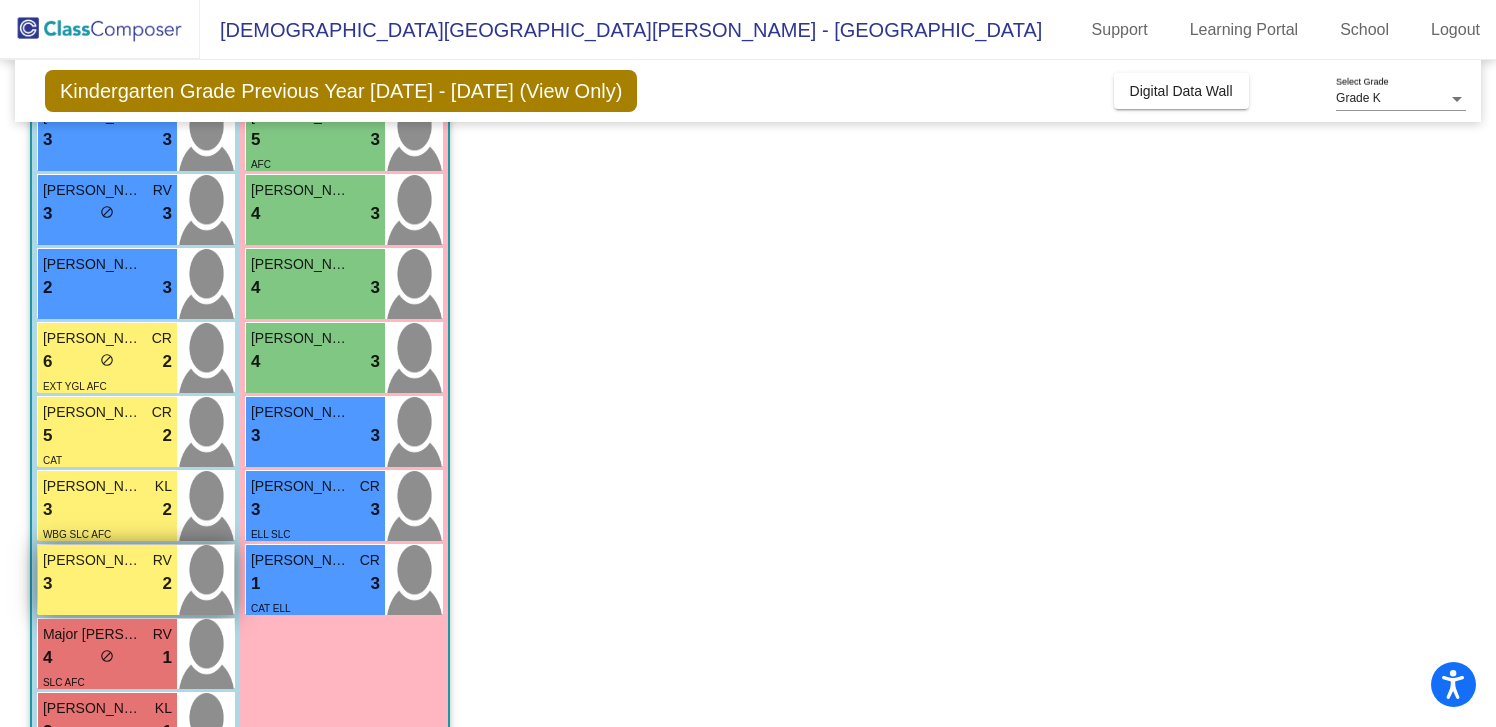 scroll, scrollTop: 515, scrollLeft: 0, axis: vertical 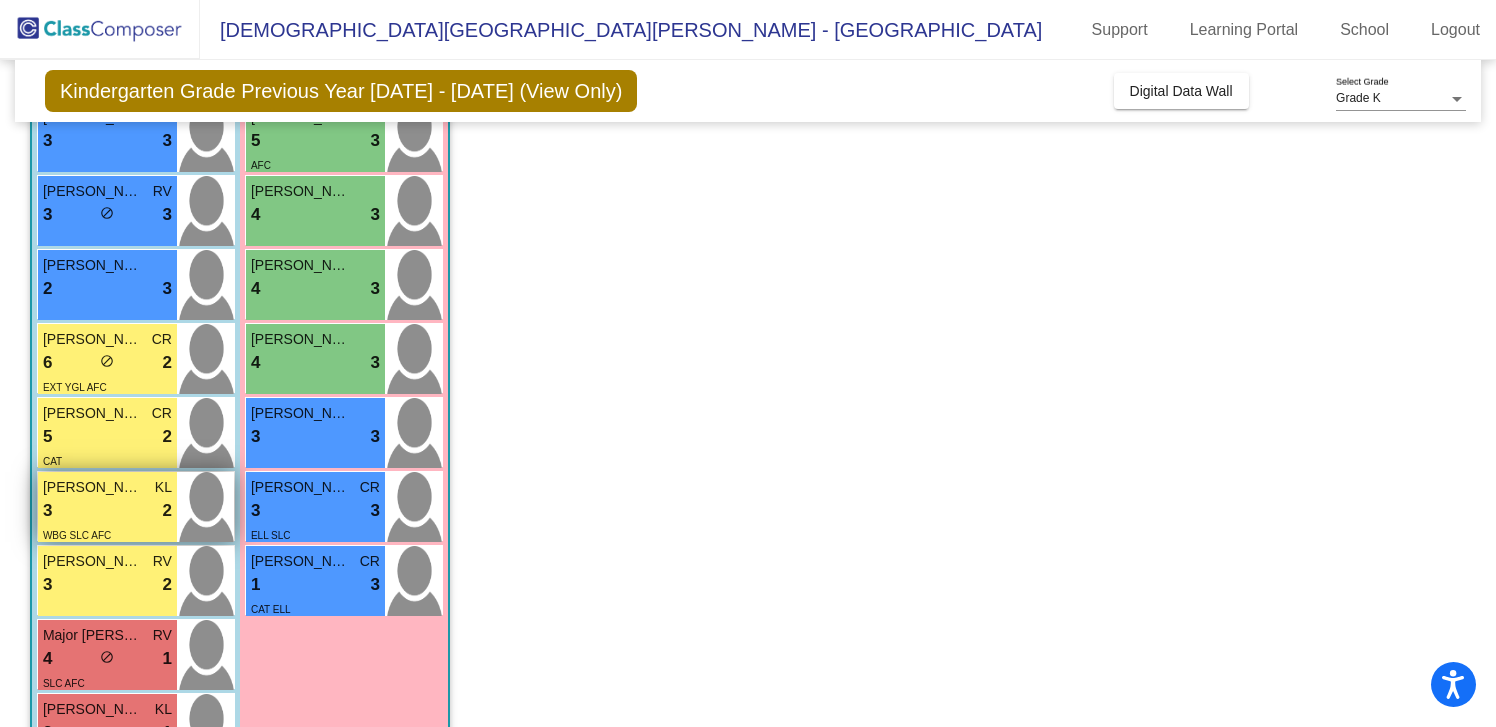 click on "3 lock do_not_disturb_alt 2" at bounding box center [107, 511] 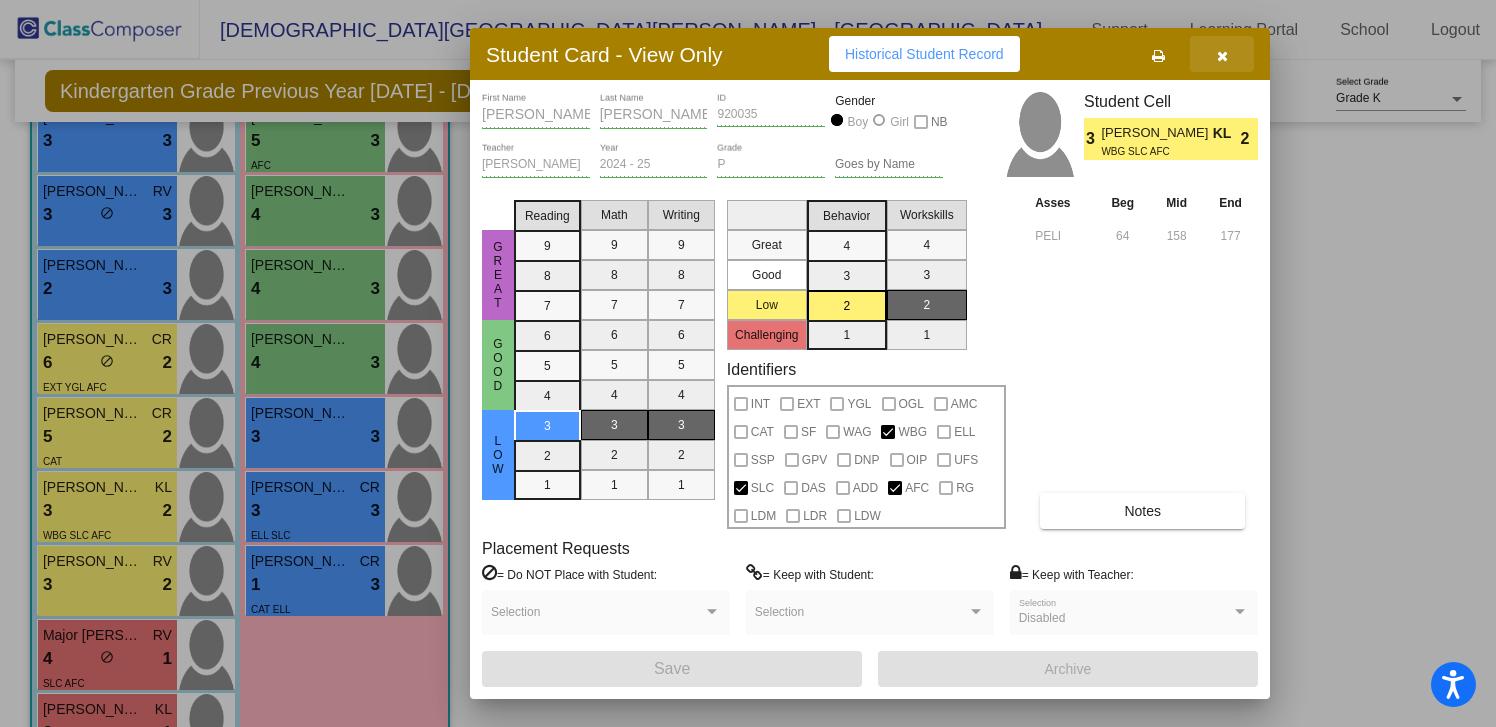 click at bounding box center [1222, 56] 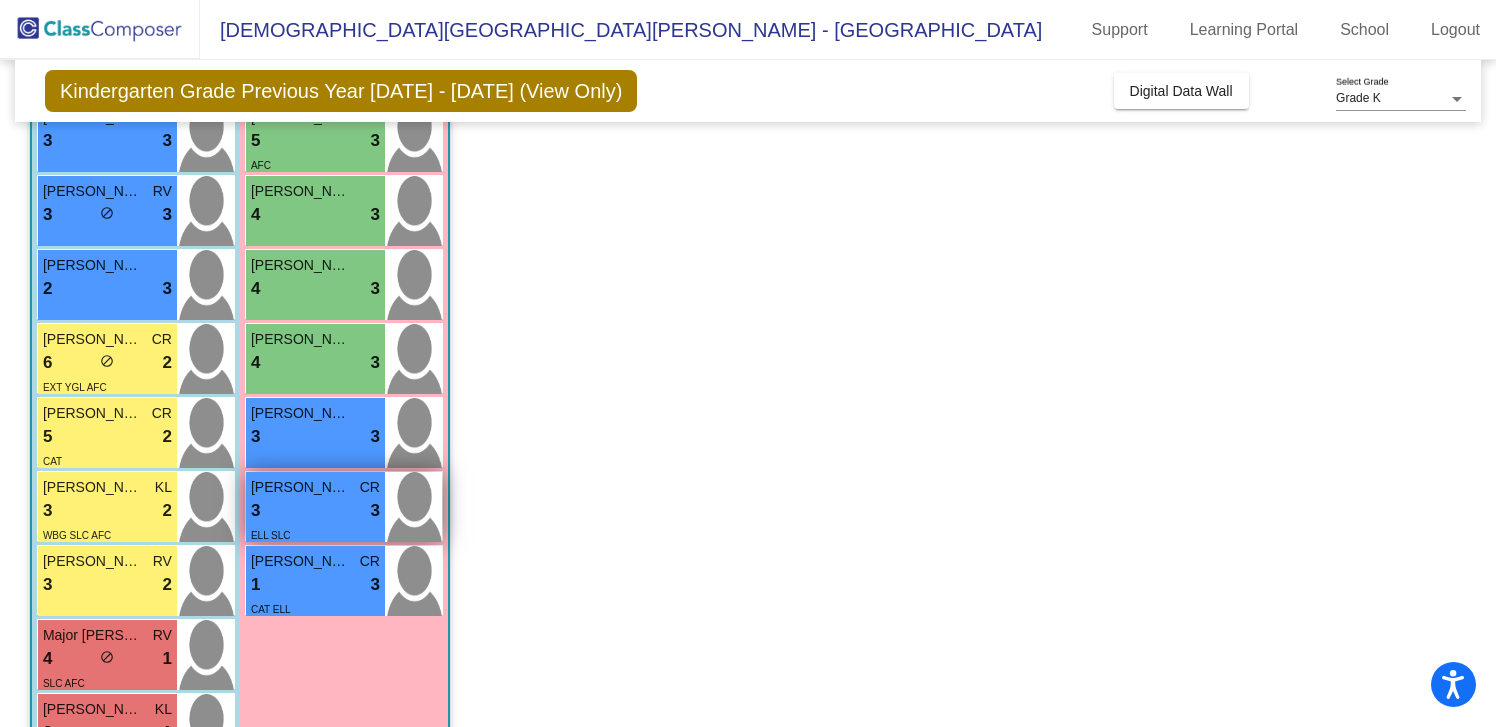 click on "3 lock do_not_disturb_alt 3" at bounding box center [315, 511] 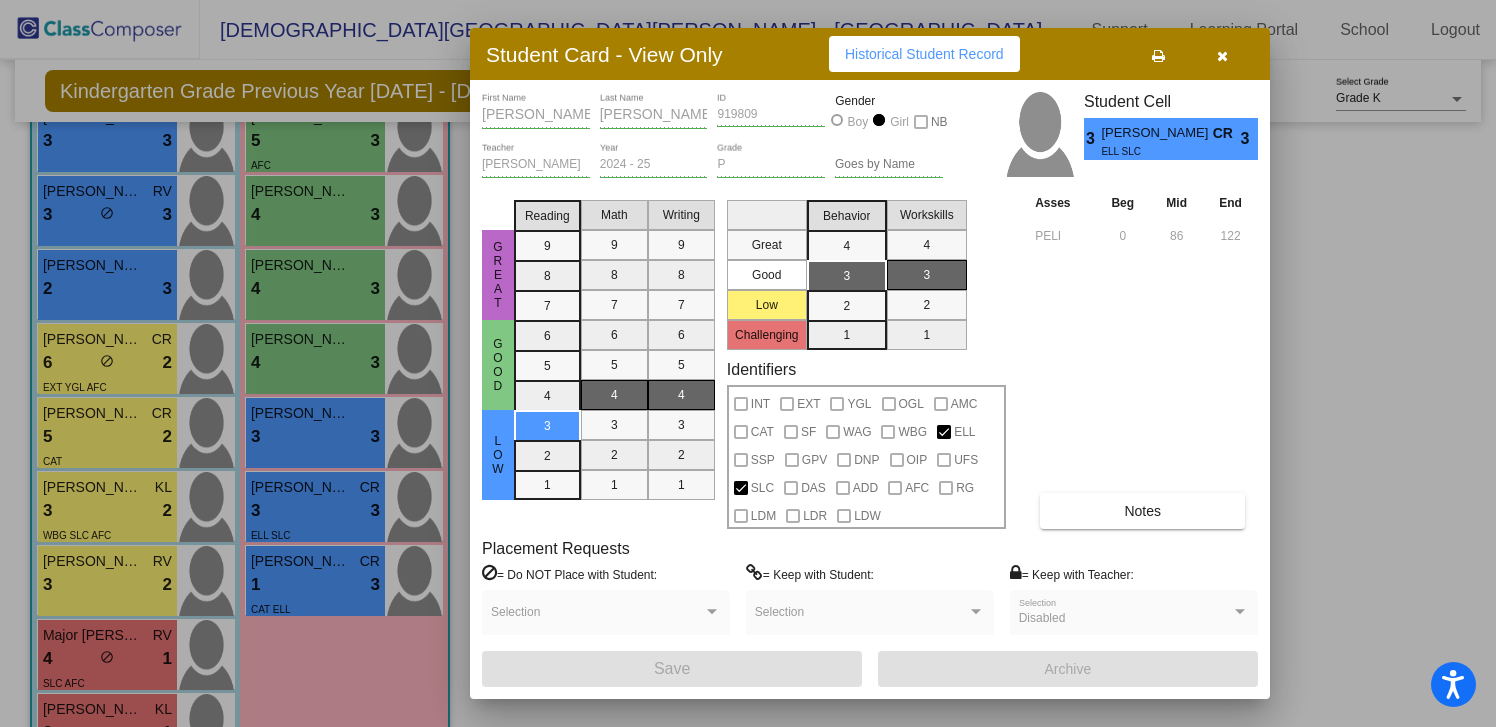 click at bounding box center [1222, 56] 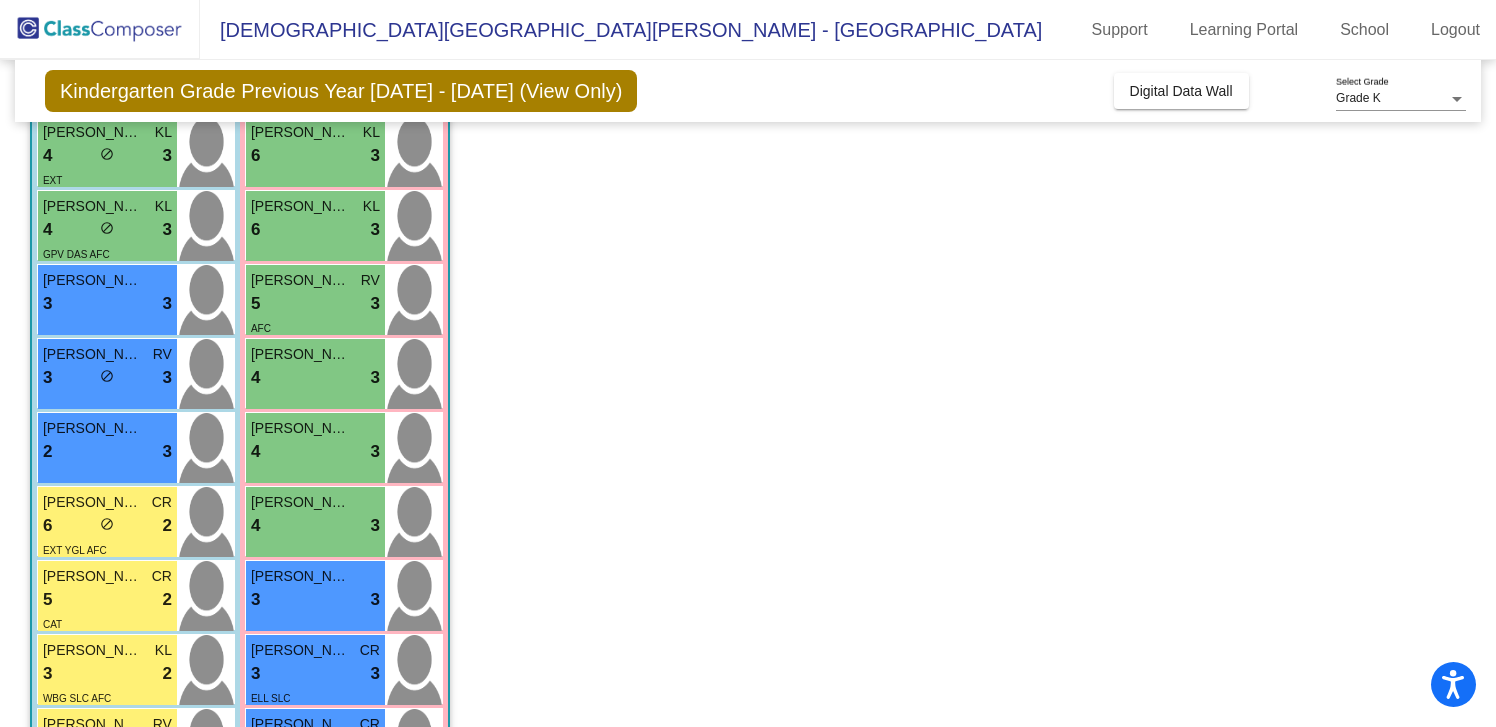 scroll, scrollTop: 0, scrollLeft: 0, axis: both 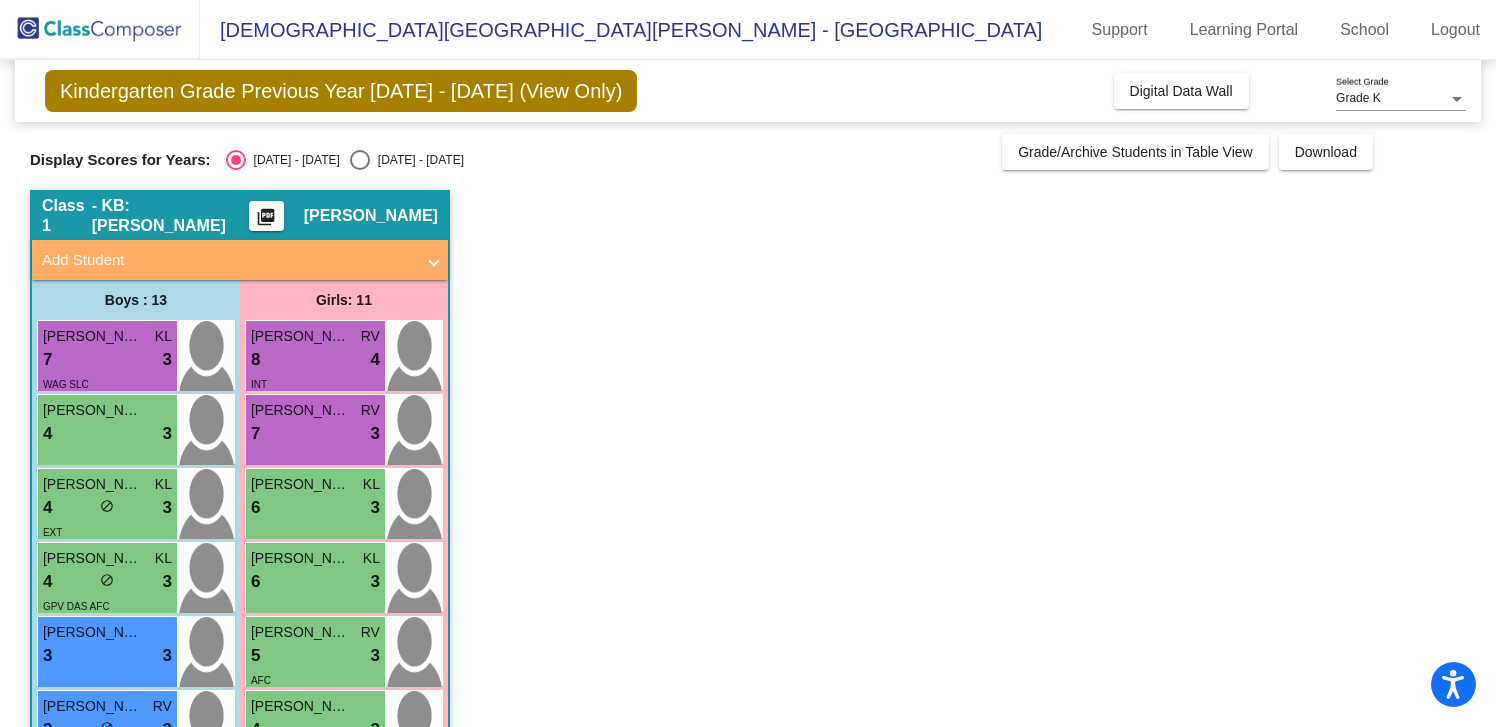 click at bounding box center [360, 160] 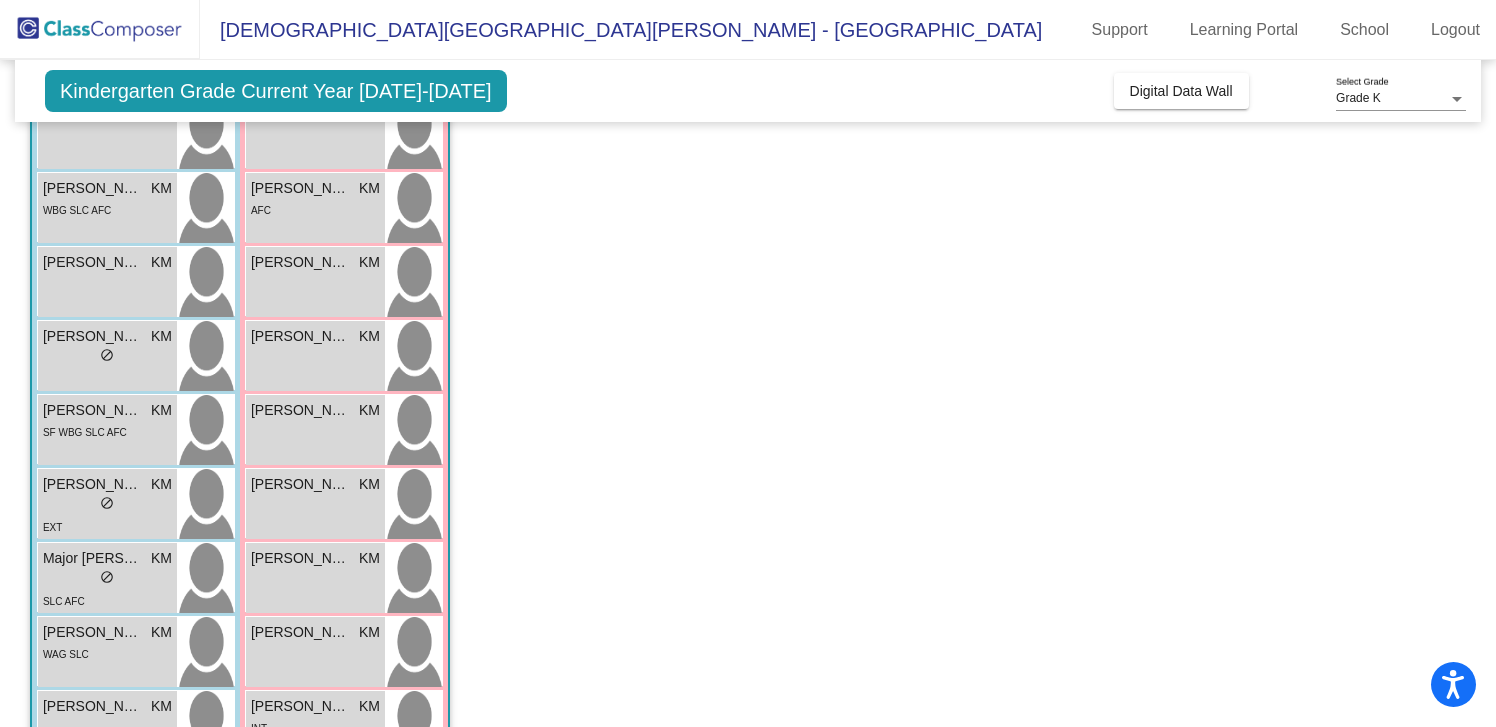 scroll, scrollTop: 0, scrollLeft: 0, axis: both 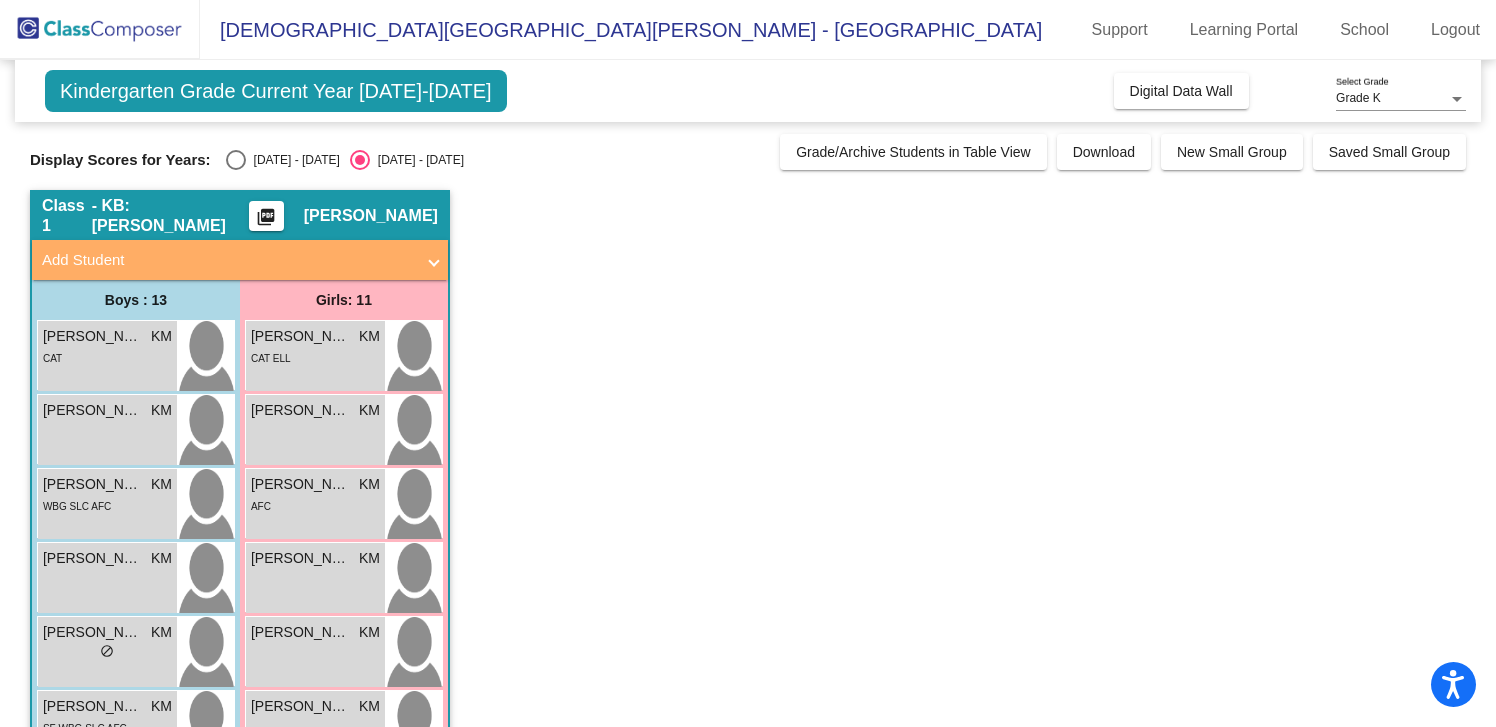 click at bounding box center (236, 160) 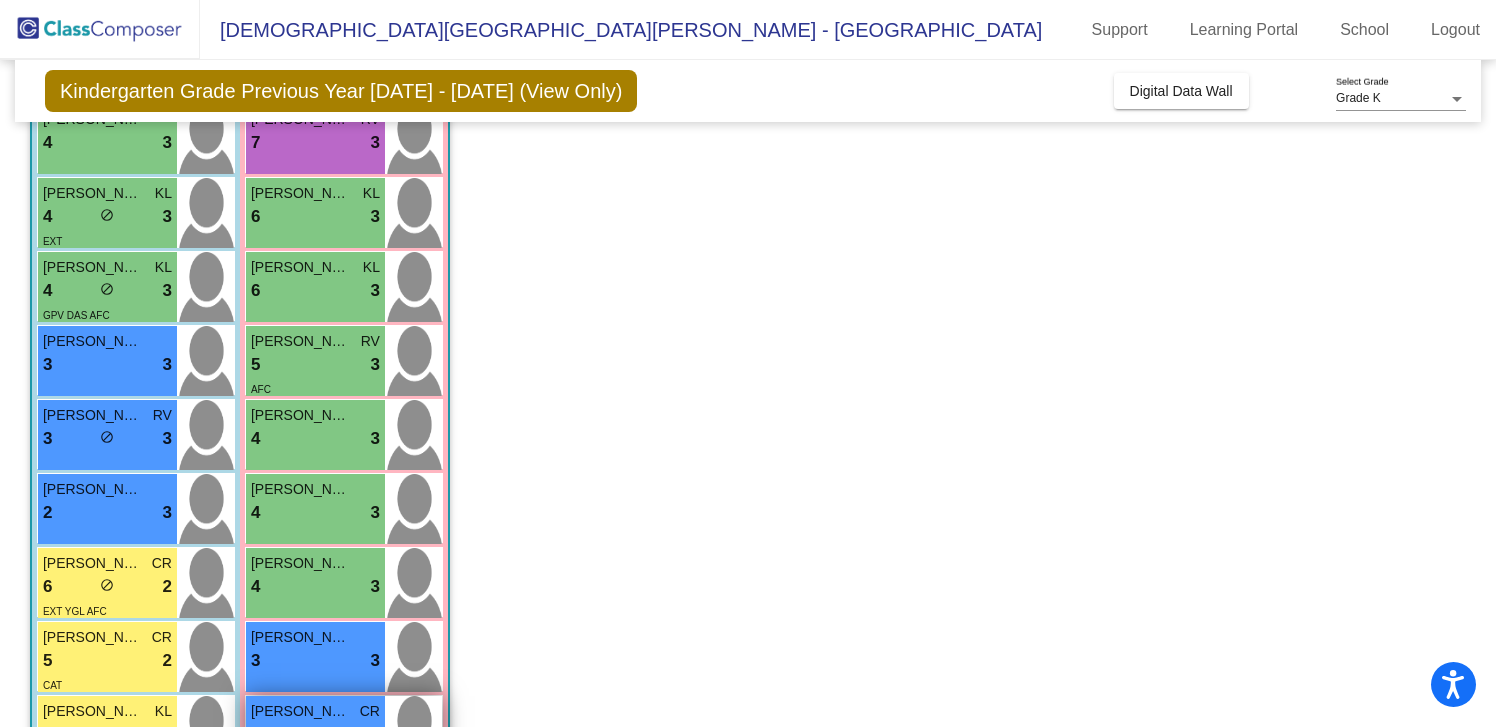 scroll, scrollTop: 0, scrollLeft: 0, axis: both 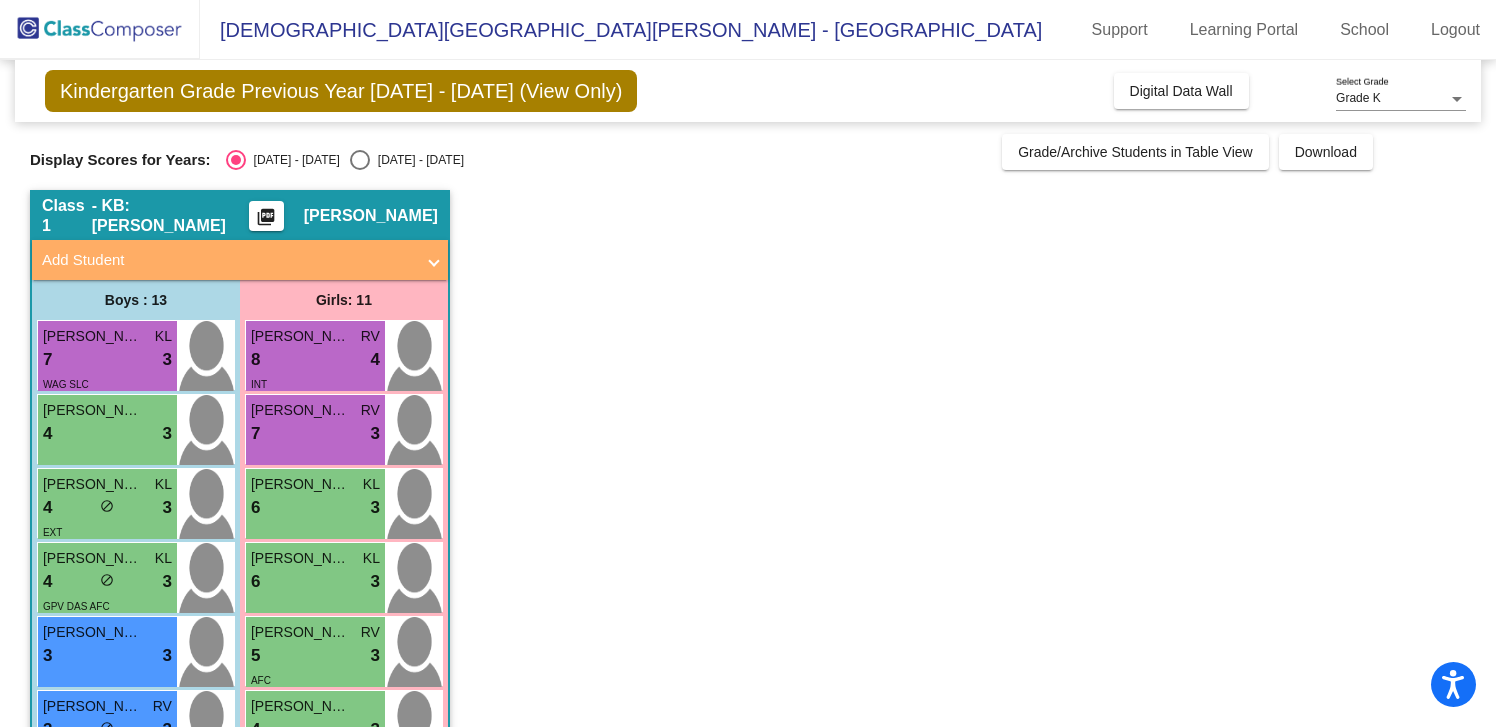 click at bounding box center (360, 160) 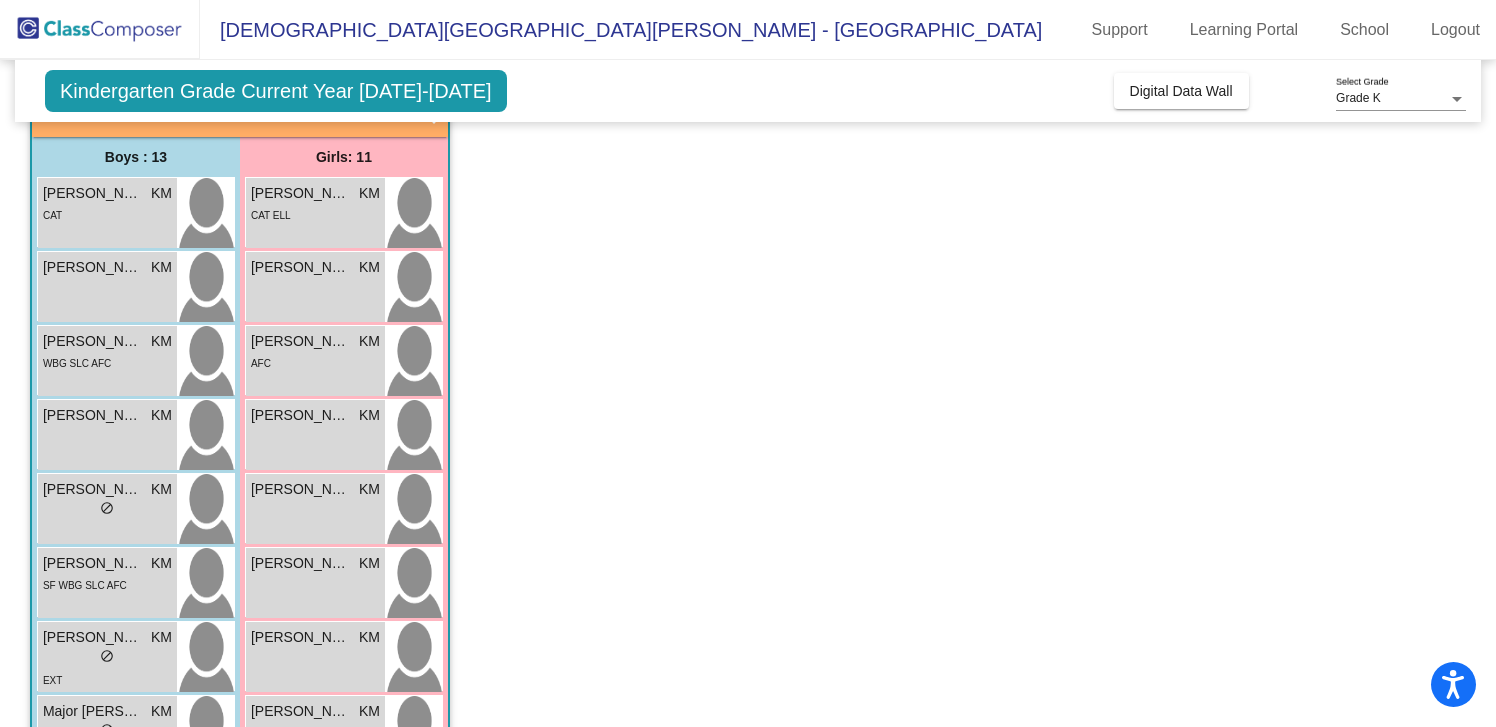 scroll, scrollTop: 130, scrollLeft: 0, axis: vertical 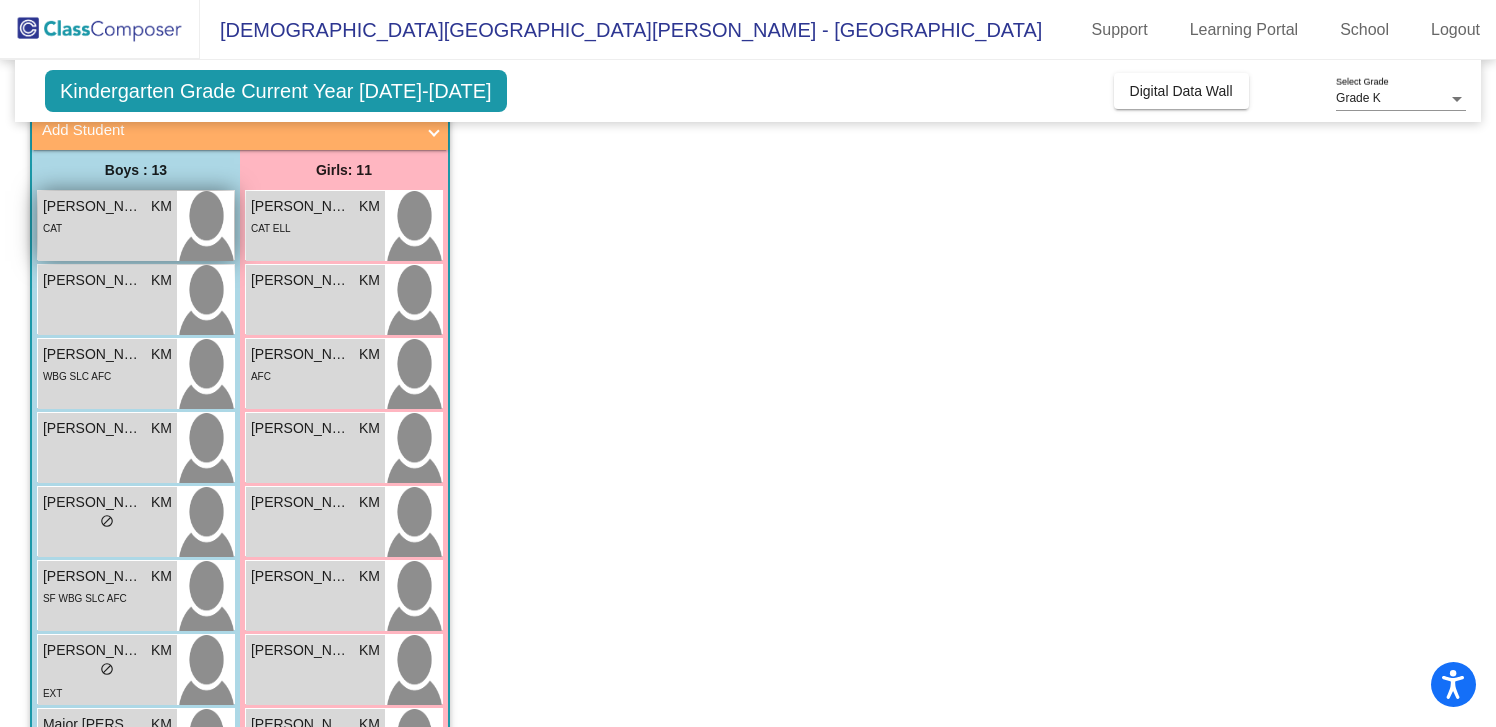 click on "CAT" at bounding box center [107, 227] 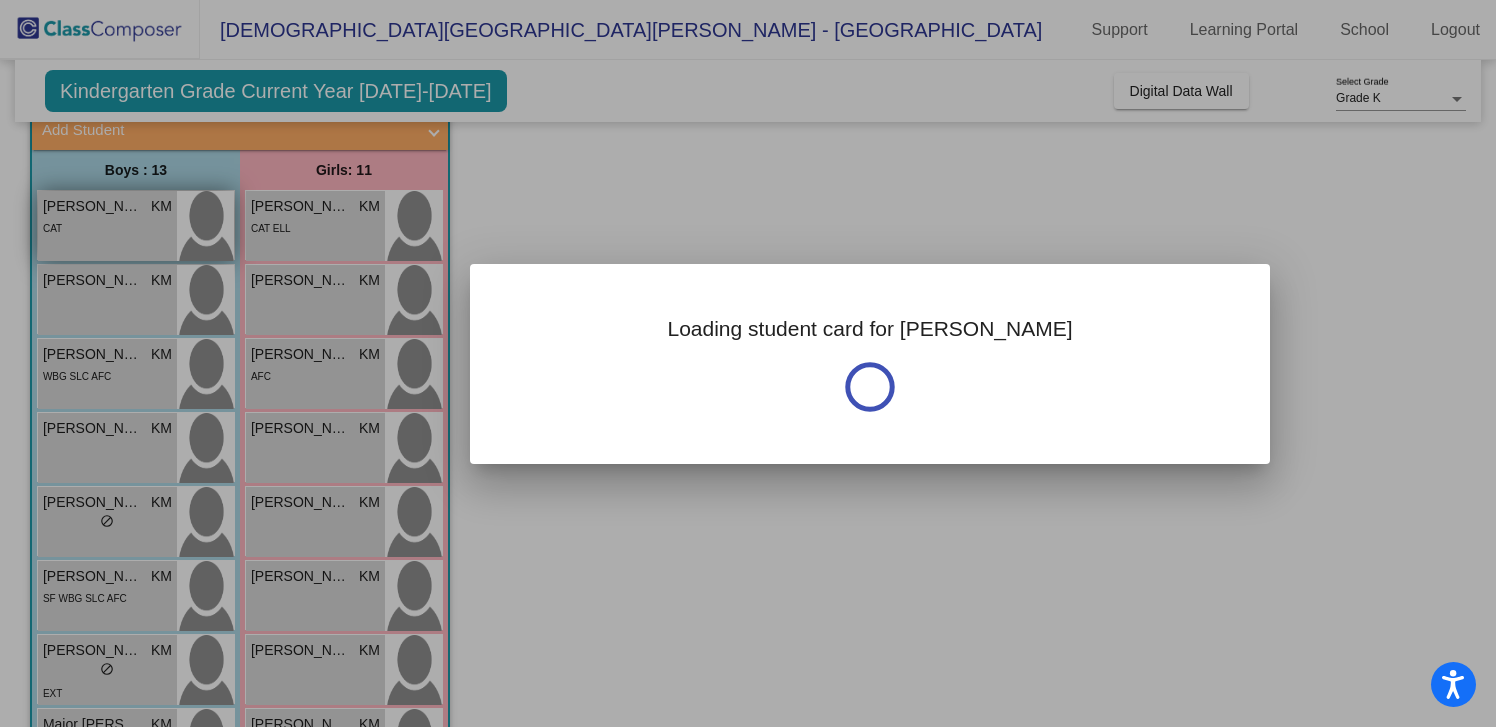 click at bounding box center [748, 363] 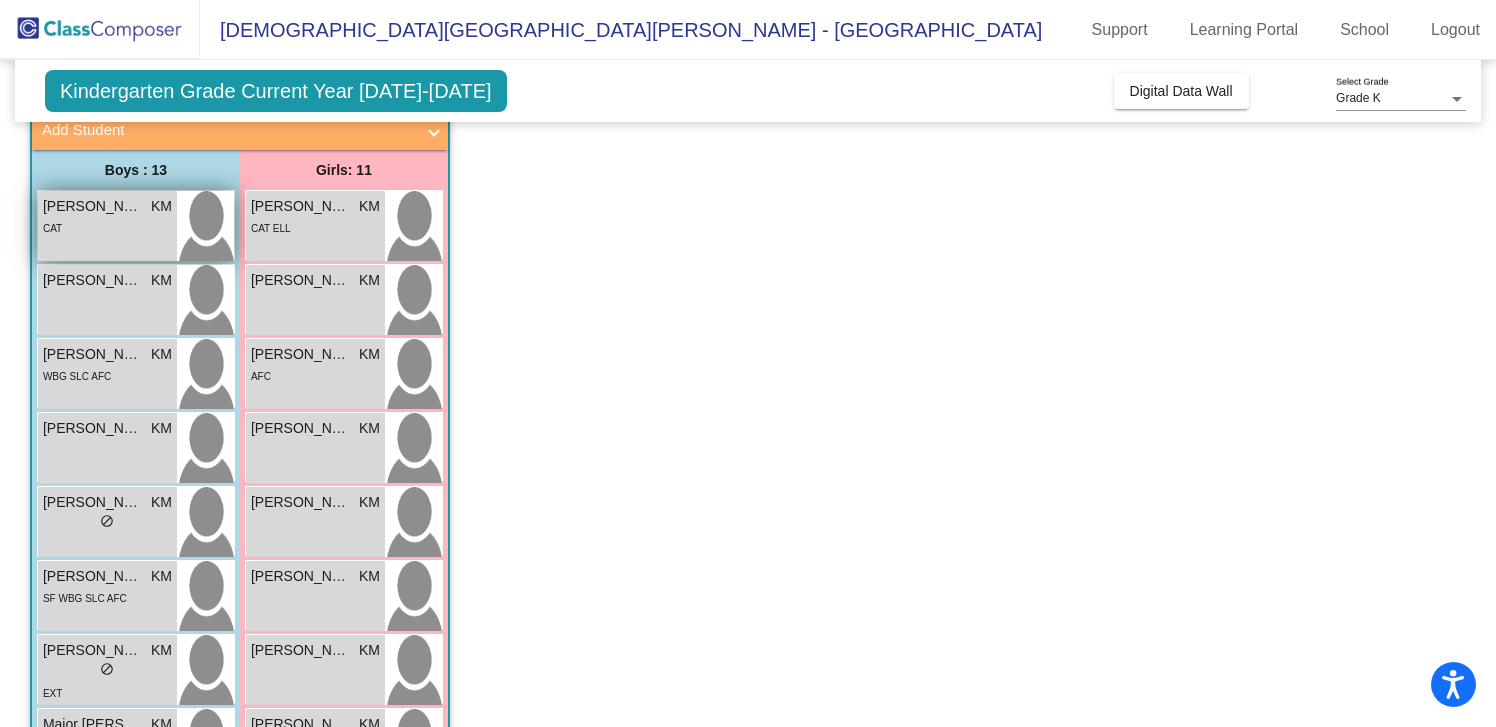 click on "CAT" at bounding box center (107, 227) 